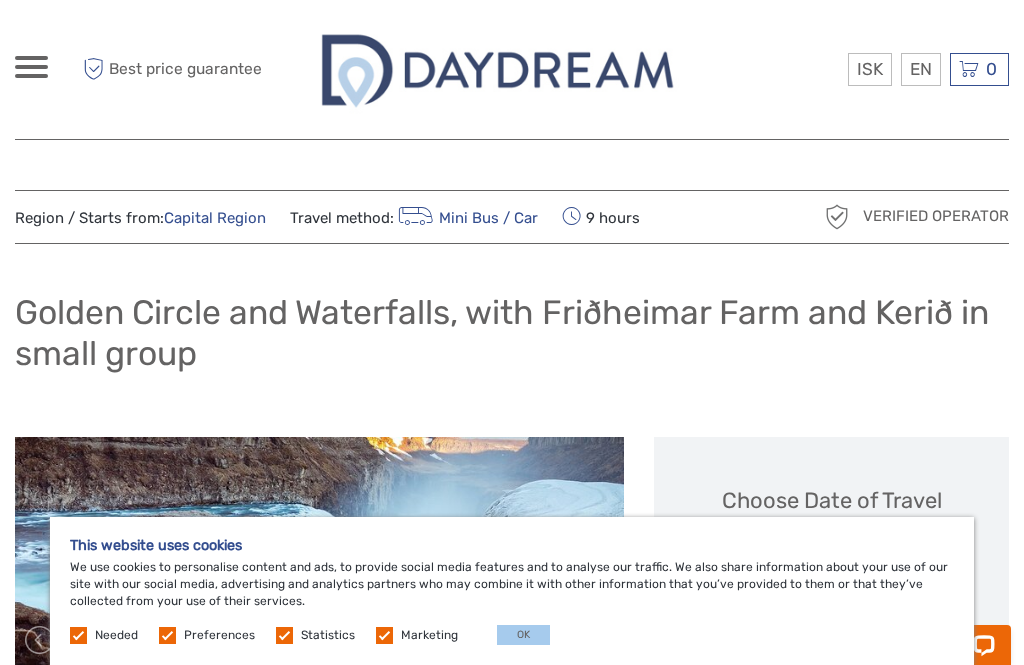 scroll, scrollTop: 0, scrollLeft: 0, axis: both 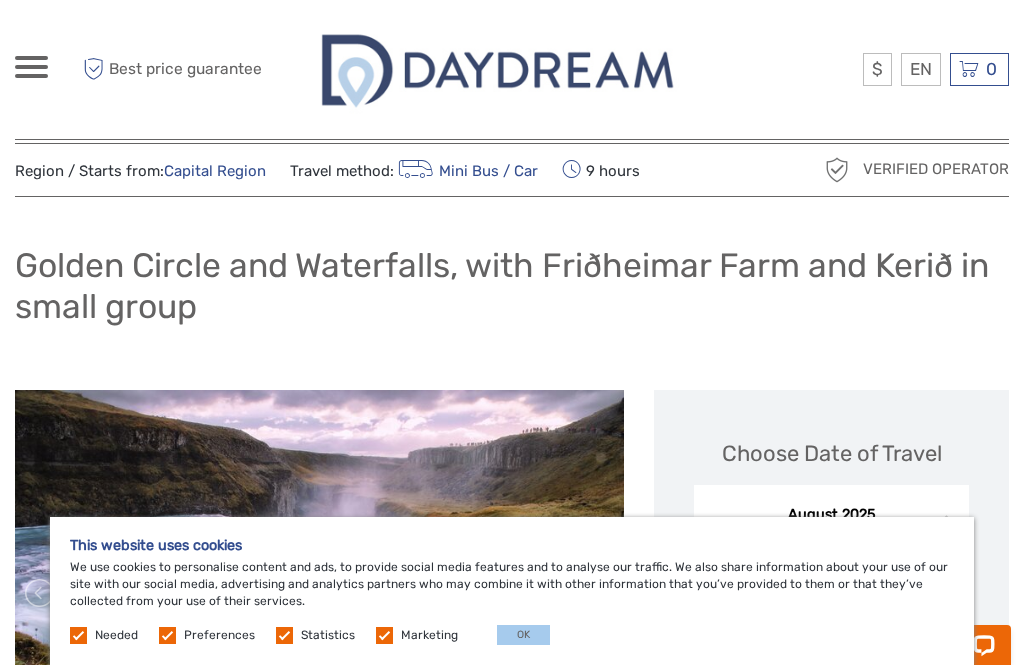 click on "€" at bounding box center (0, 0) 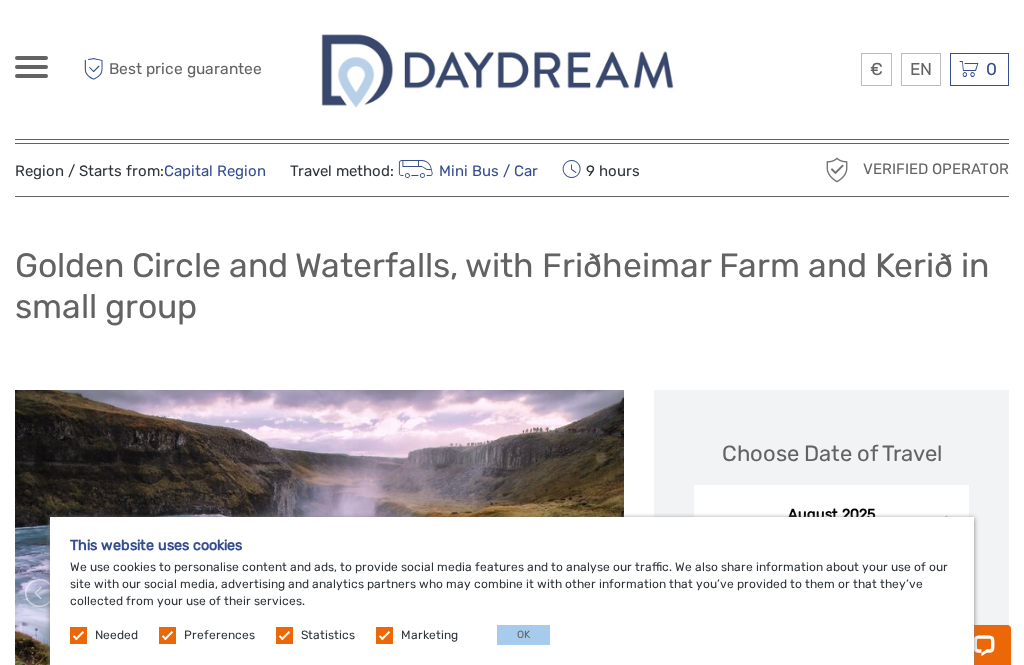 click on "€" at bounding box center [0, 0] 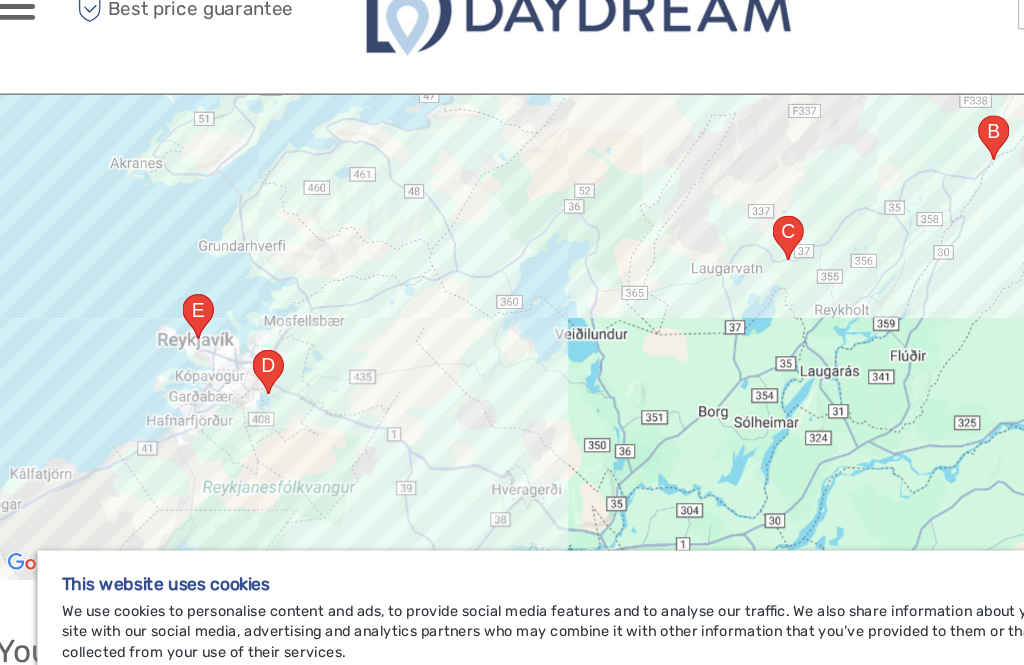 scroll, scrollTop: 3916, scrollLeft: 0, axis: vertical 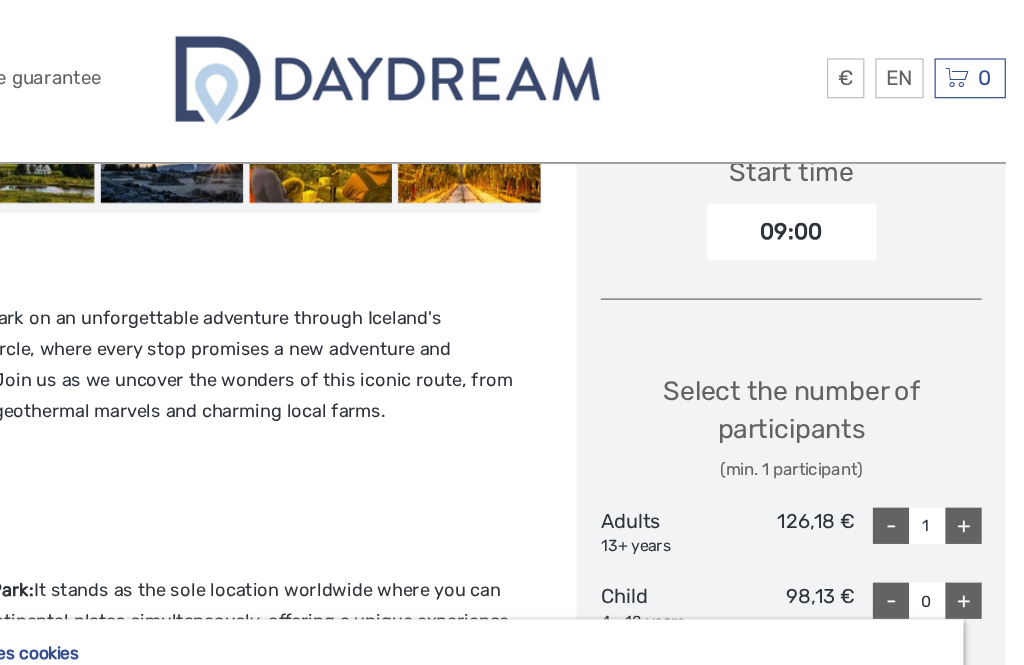 click on "Choose Date of Travel Next Month August 2025 Su Mo Tu We Th Fr Sa 27 28 29 30 31 1 2 3 4 5 6 7 8 9 10 11 12 13 14 15 16 17 18 19 20 21 22 23 24 25 26 27 28 29 30 31 1 2 3 4 5 6 Start time 09:00 Select the number of participants (min. 1 participant) Adults  13+ years 126,18 € - 1 + Child 4 - 12 years 98,13 € - 0 + I would like to be picked up Free Pickup Booster seat for children 0,00 € Choose < > Total :  126,18 € Best price guarantee ADD TO CART EXPRESS CHECKOUT" at bounding box center (831, 310) 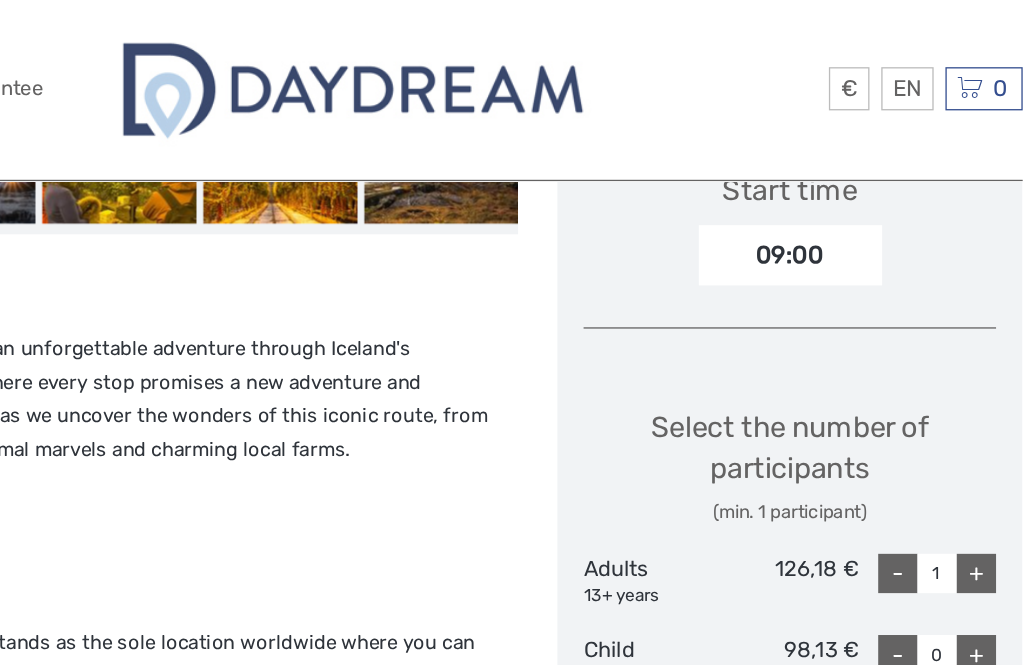 click on "Start time 09:00" at bounding box center (831, 162) 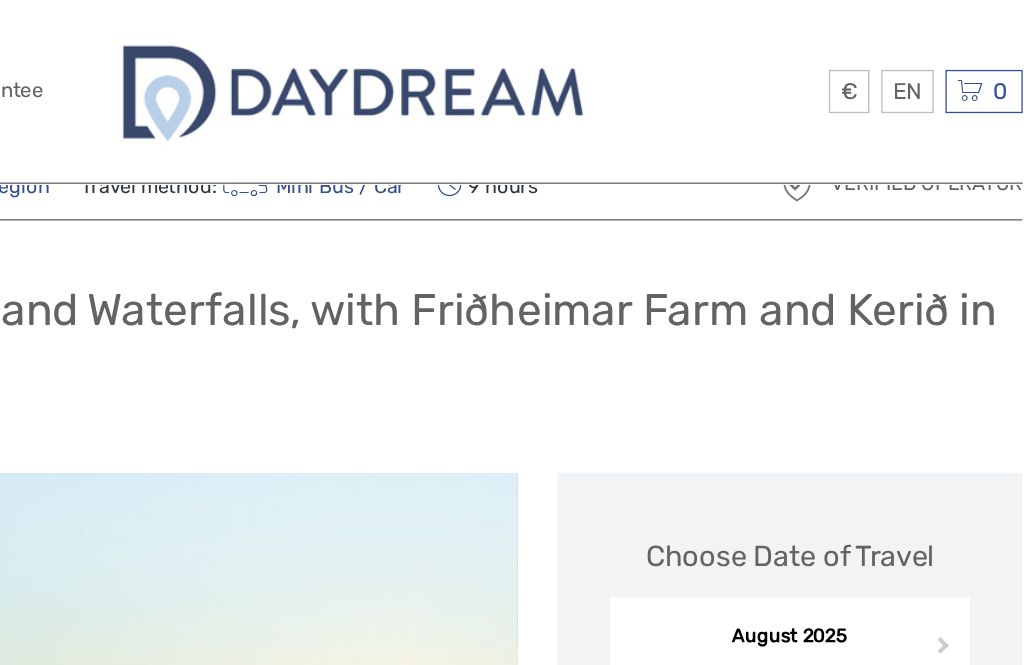 scroll, scrollTop: 76, scrollLeft: 0, axis: vertical 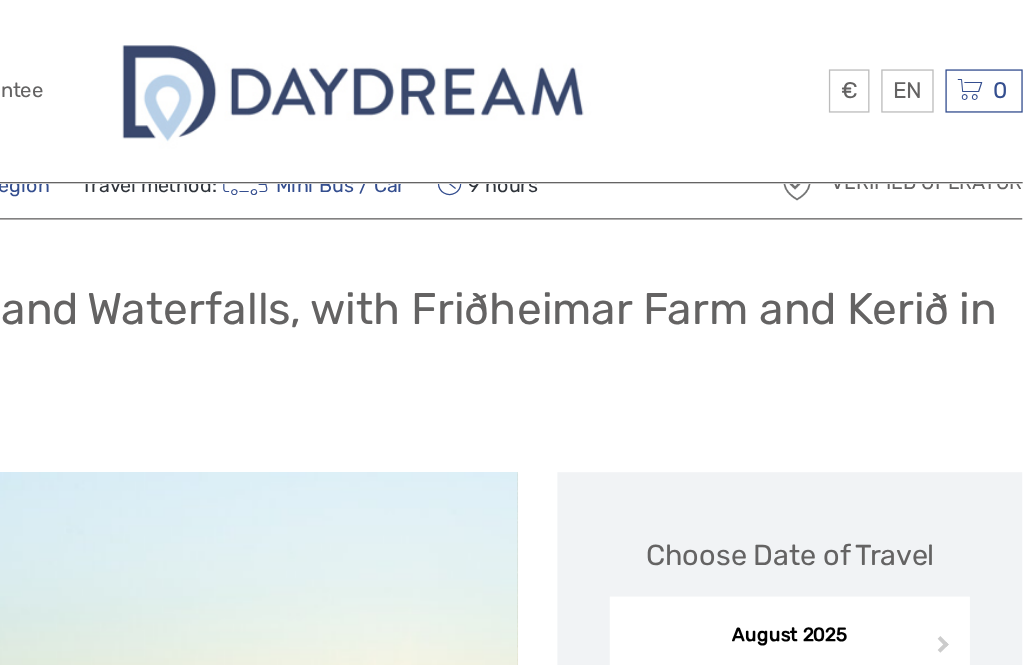 click on "£" at bounding box center (0, 0) 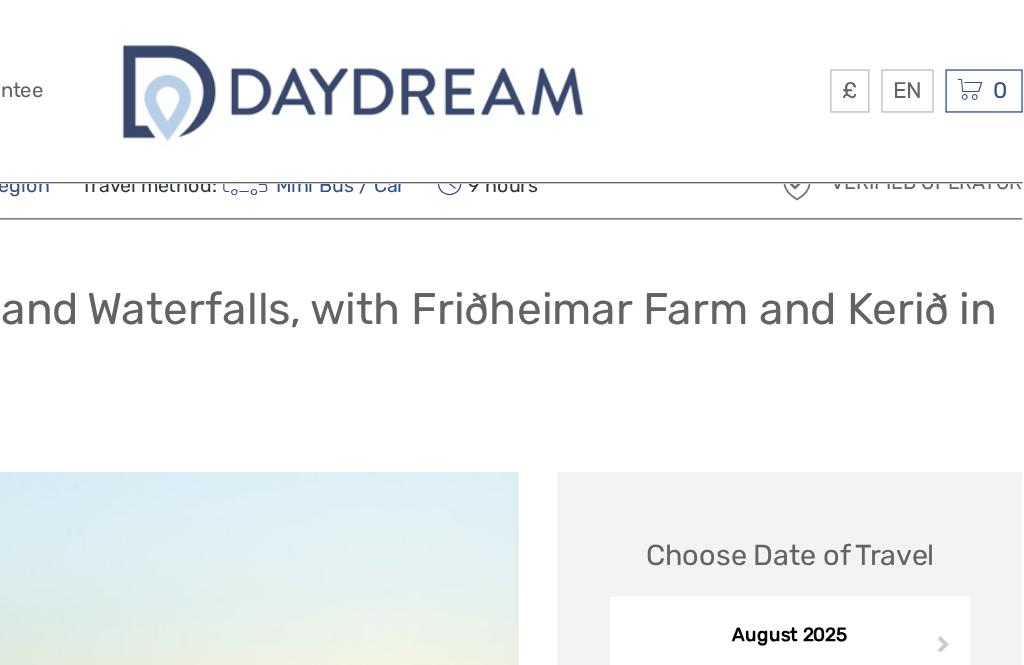 click on "£" at bounding box center [0, 0] 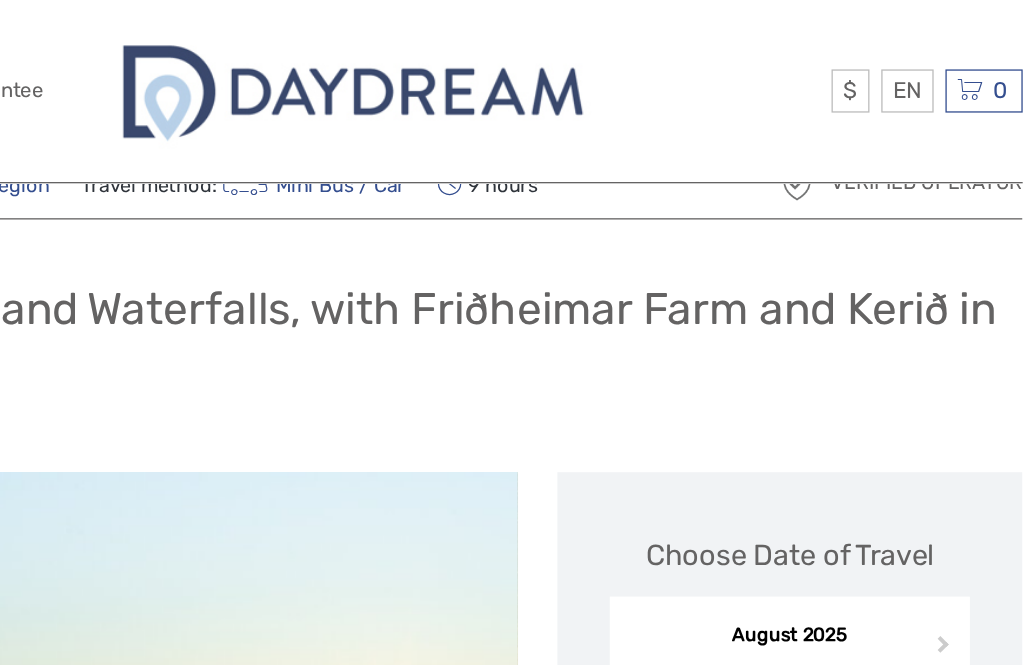 click on "$" at bounding box center (0, 0) 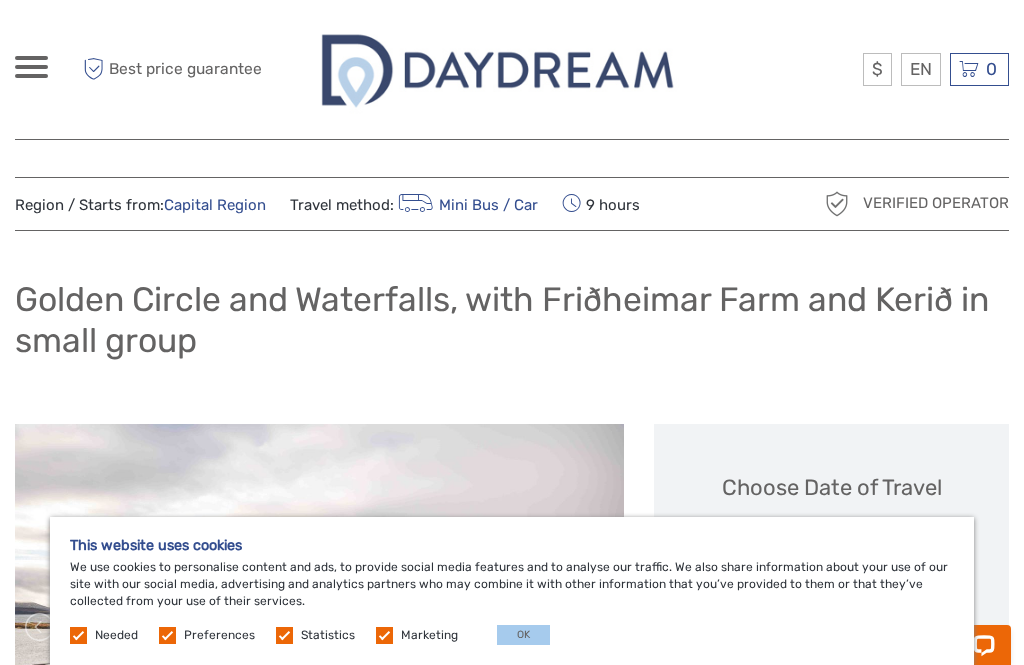 scroll, scrollTop: 0, scrollLeft: 0, axis: both 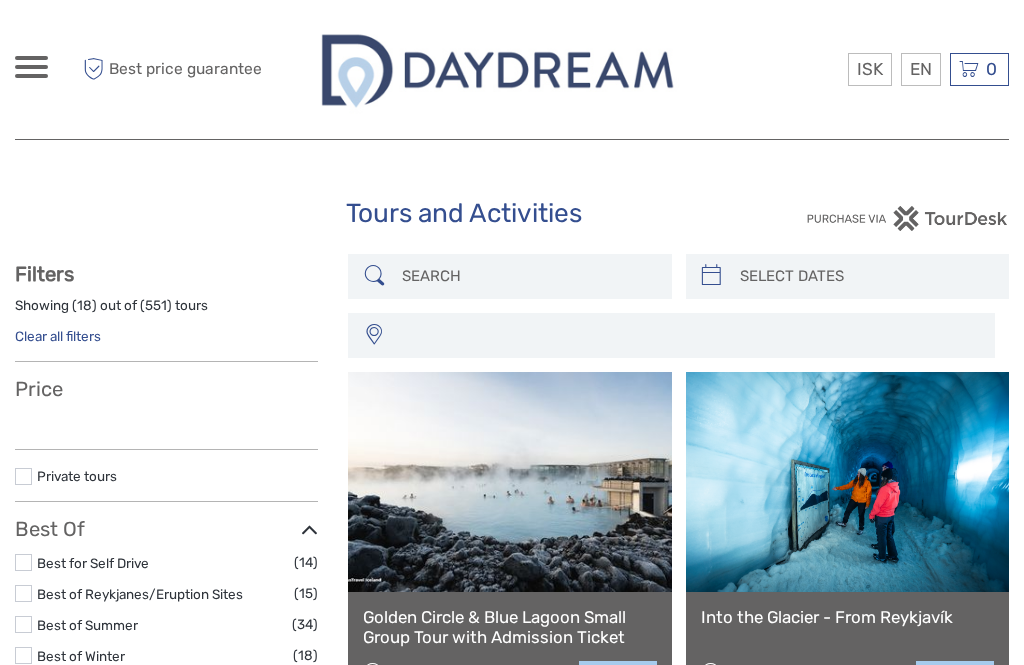 select 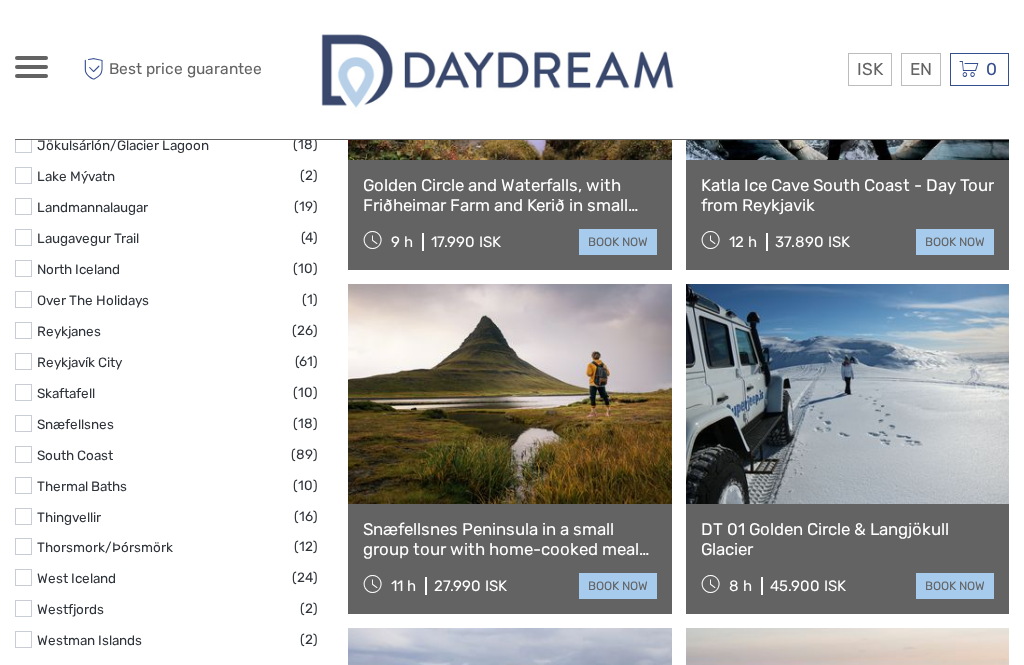 select 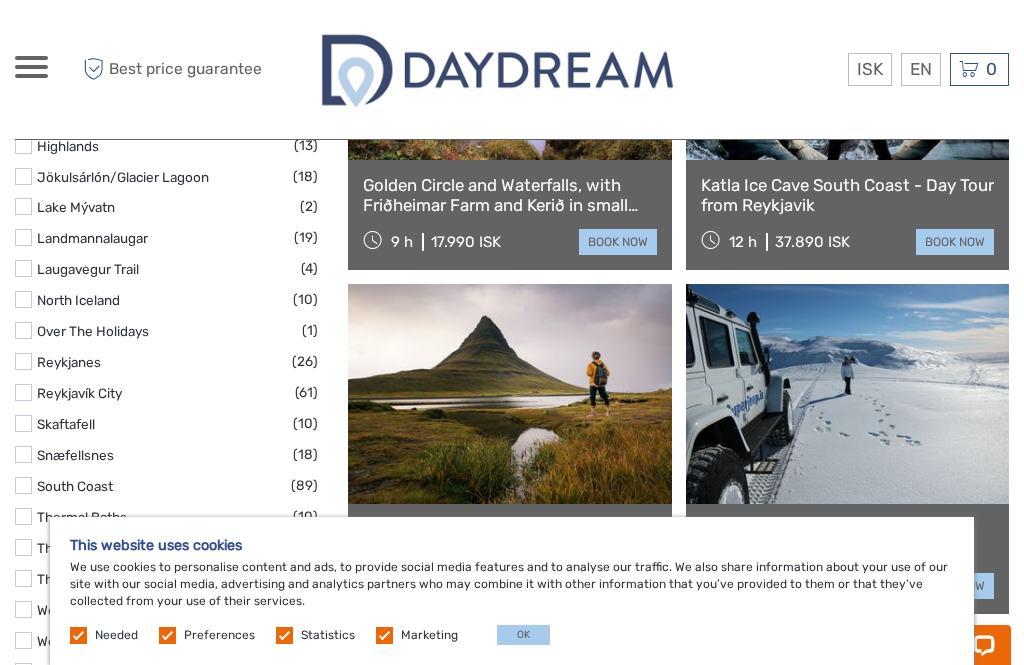 scroll, scrollTop: 0, scrollLeft: 0, axis: both 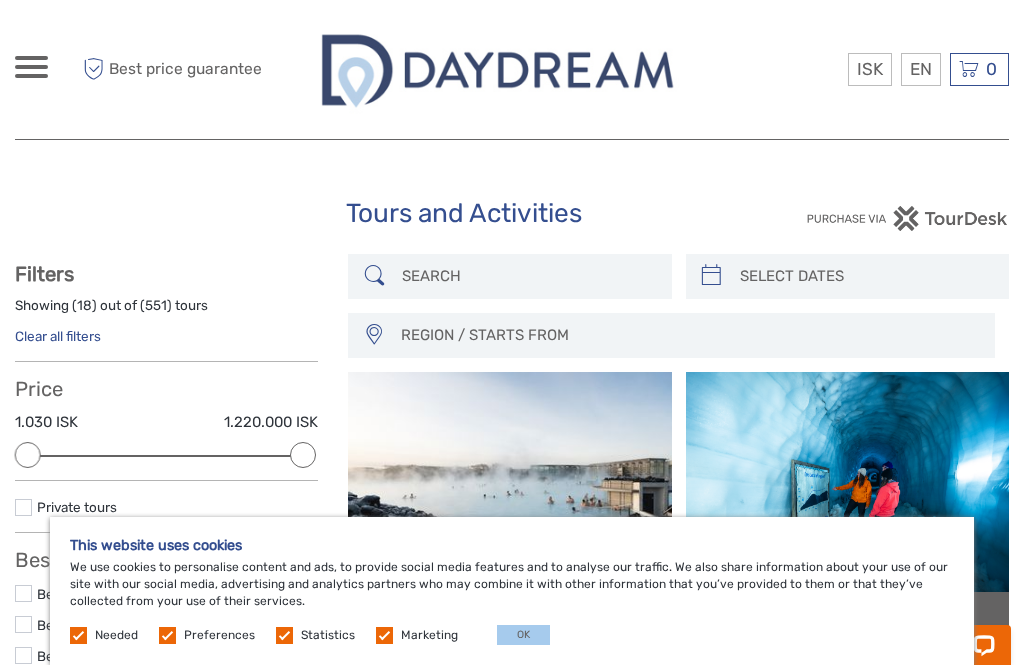 click on "$" at bounding box center [0, 0] 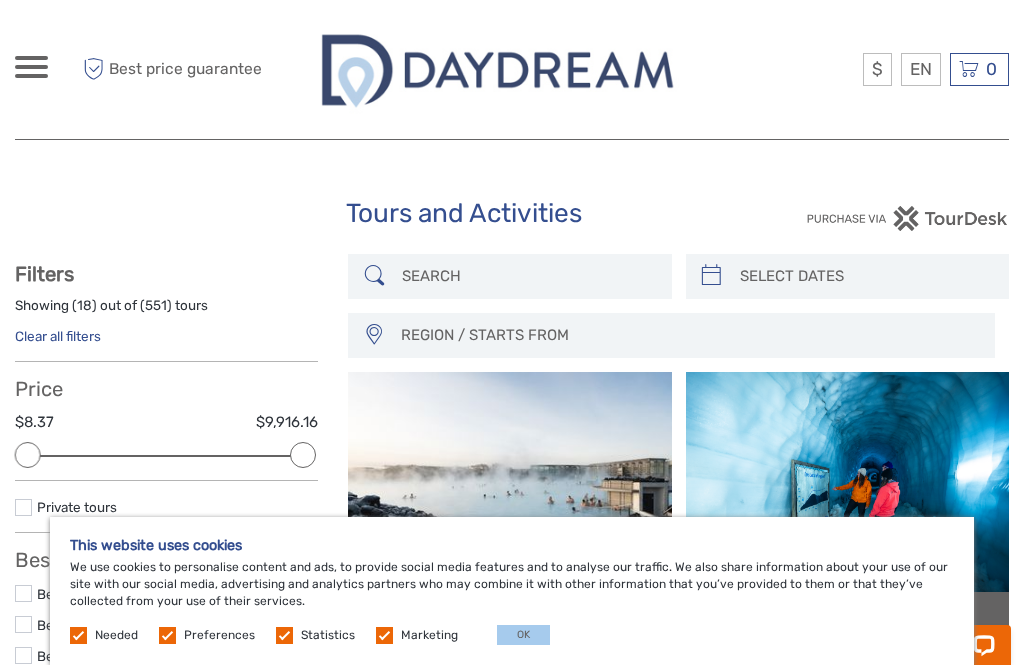 click on "REGION / STARTS FROM
Capital Region
North
Reykjanes / Keflavík
South
Southeast
West
Westfjords
Capital Region
North
Reykjanes / Keflavík
South
Southeast
West
Westfjords" at bounding box center [678, 306] 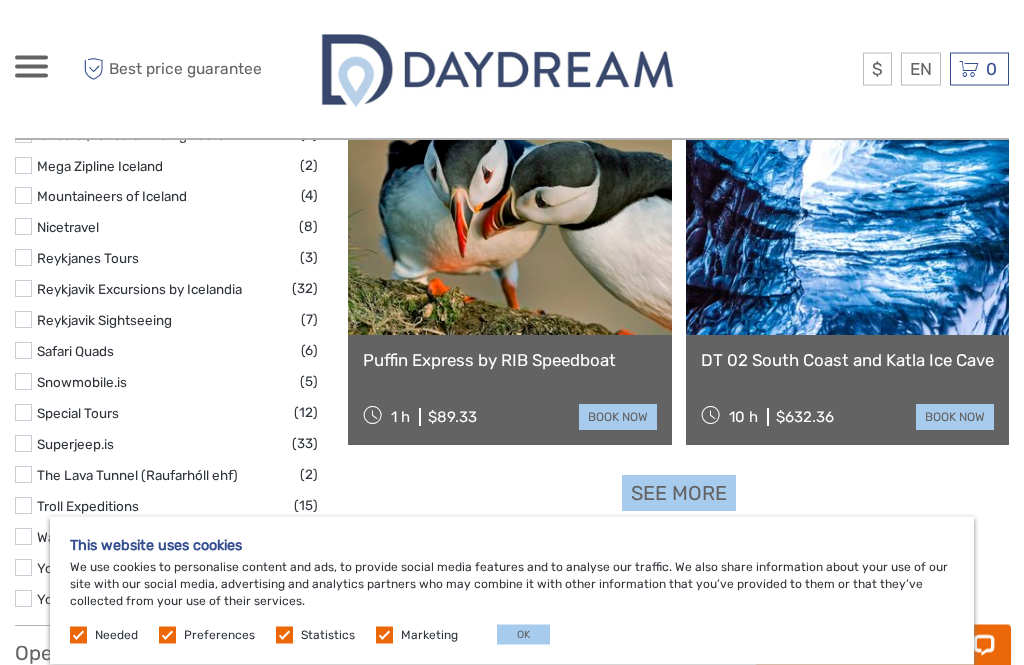 scroll, scrollTop: 3011, scrollLeft: 0, axis: vertical 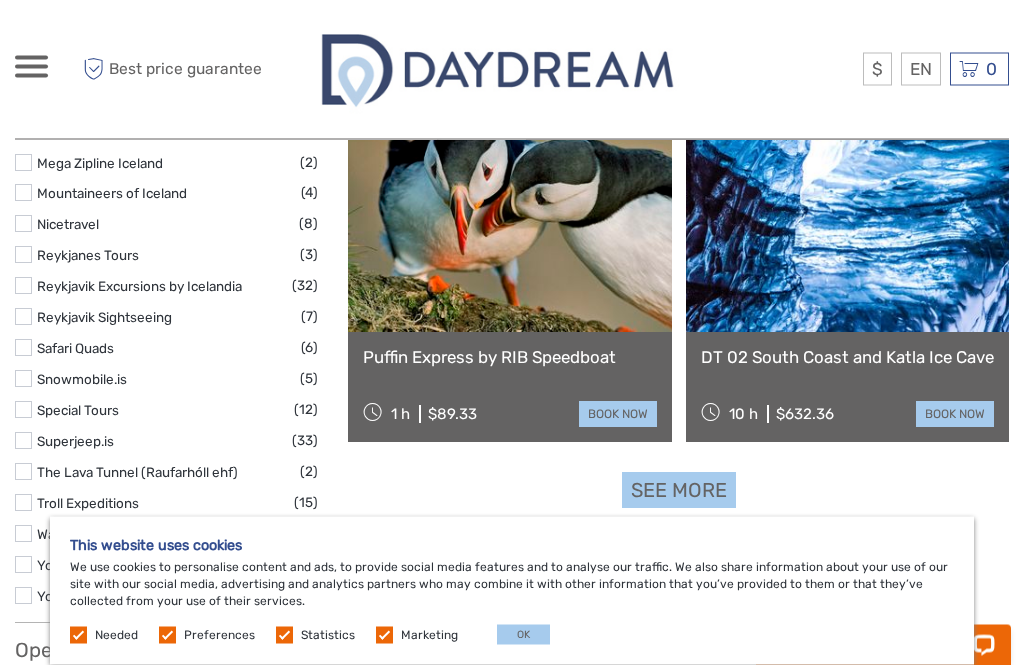 click on "See more" at bounding box center [679, 491] 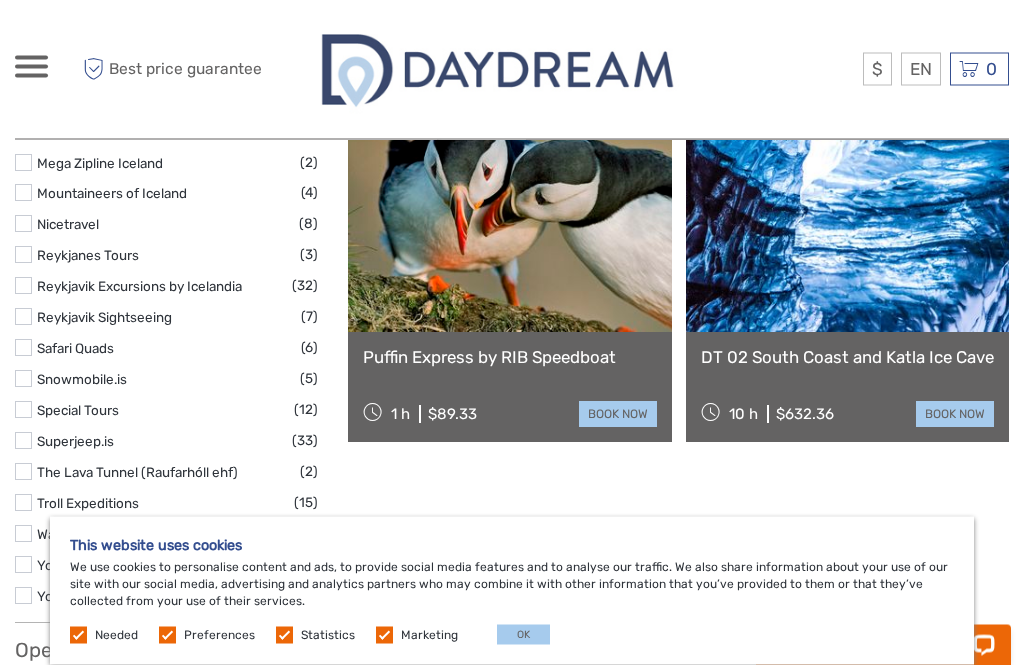 scroll, scrollTop: 3012, scrollLeft: 0, axis: vertical 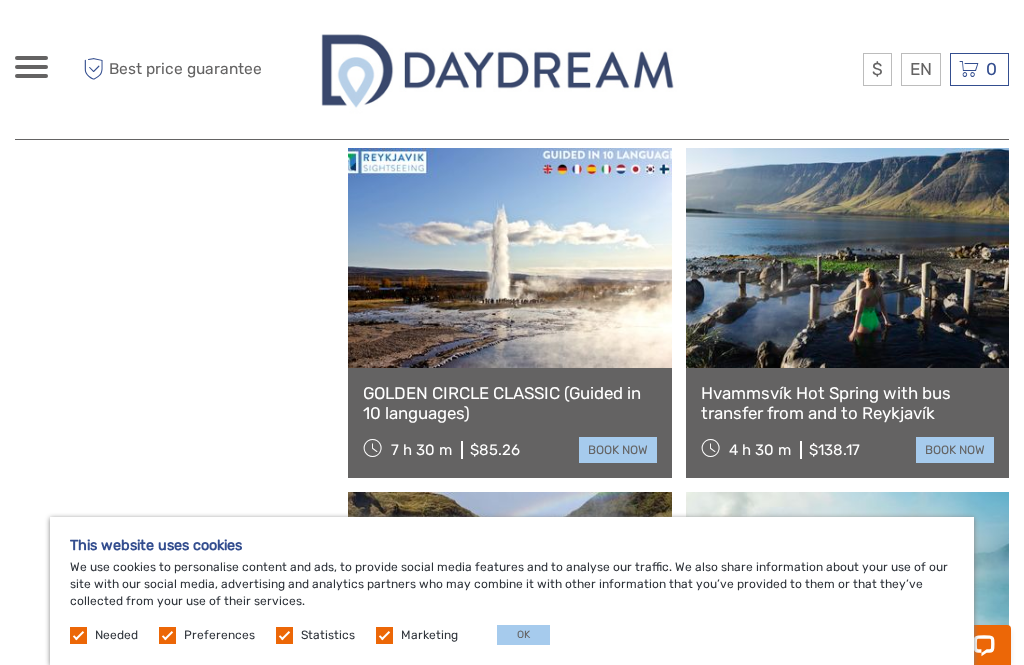 click at bounding box center (509, 258) 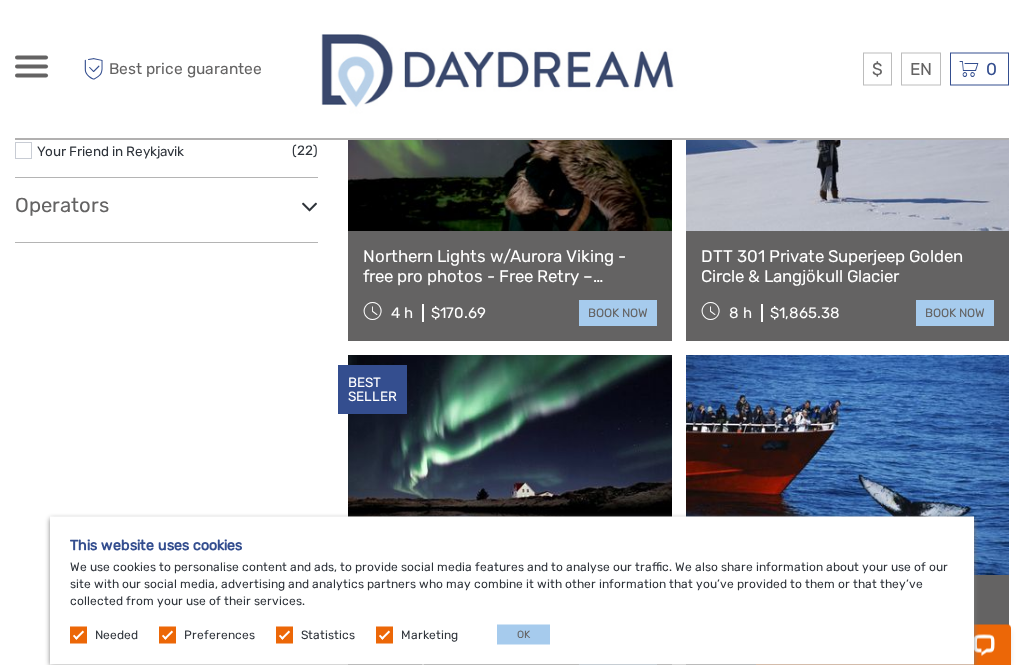 scroll, scrollTop: 3452, scrollLeft: 0, axis: vertical 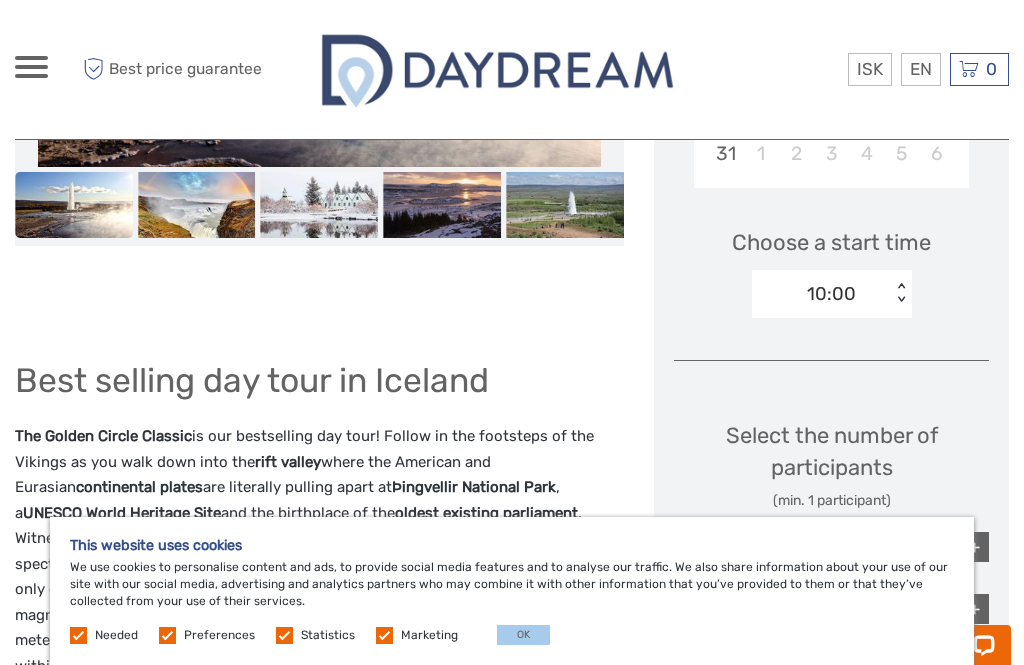 click on "$" at bounding box center [0, 0] 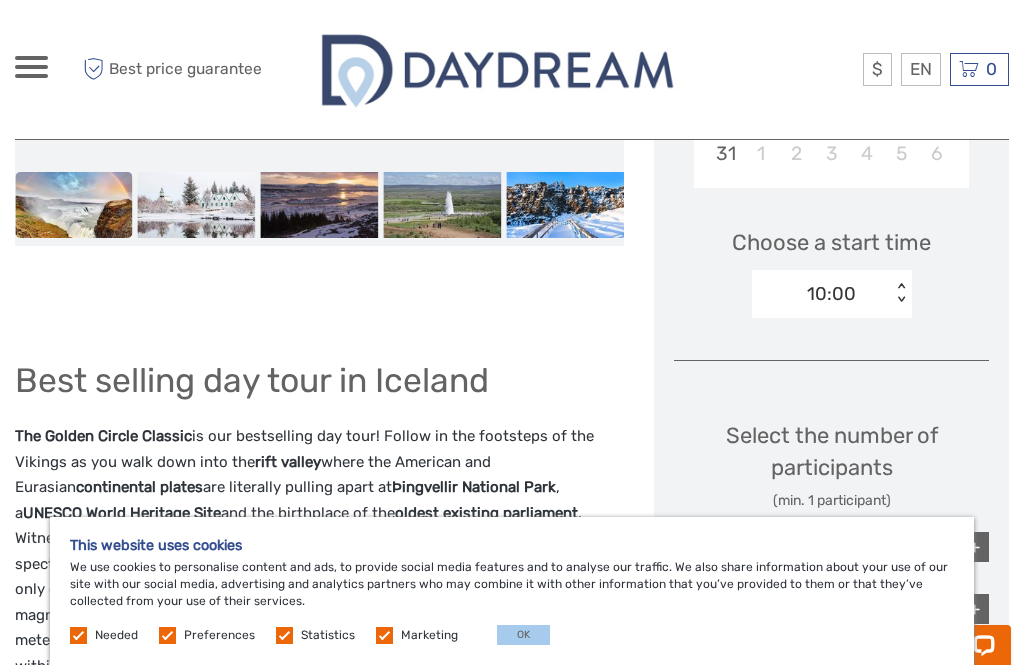 click on "Choose Date of Travel Next Month August 2025 Su Mo Tu We Th Fr Sa 27 28 29 30 31 1 2 3 4 5 6 7 8 9 10 11 12 13 14 15 16 17 18 19 20 21 22 23 24 25 26 27 28 29 30 31 1 2 3 4 5 6 Choose a start time 10:00 < > Select the number of participants (min. 1 participant) Adults 16+ years $85.26 - 1 + Teenagers 12 - 15 years $42.63 - 0 + Children 0 - 11 years $0.00 - 0 + I would like to be picked up Adults :  $1,890.00 Teenagers :  $1,890.00 Children :  $0.00 Earphones for in bus audio guide  (Adults) $8.13 Choose < > Total :  $85.26 Best price guarantee ADD TO CART EXPRESS CHECKOUT" at bounding box center (831, 486) 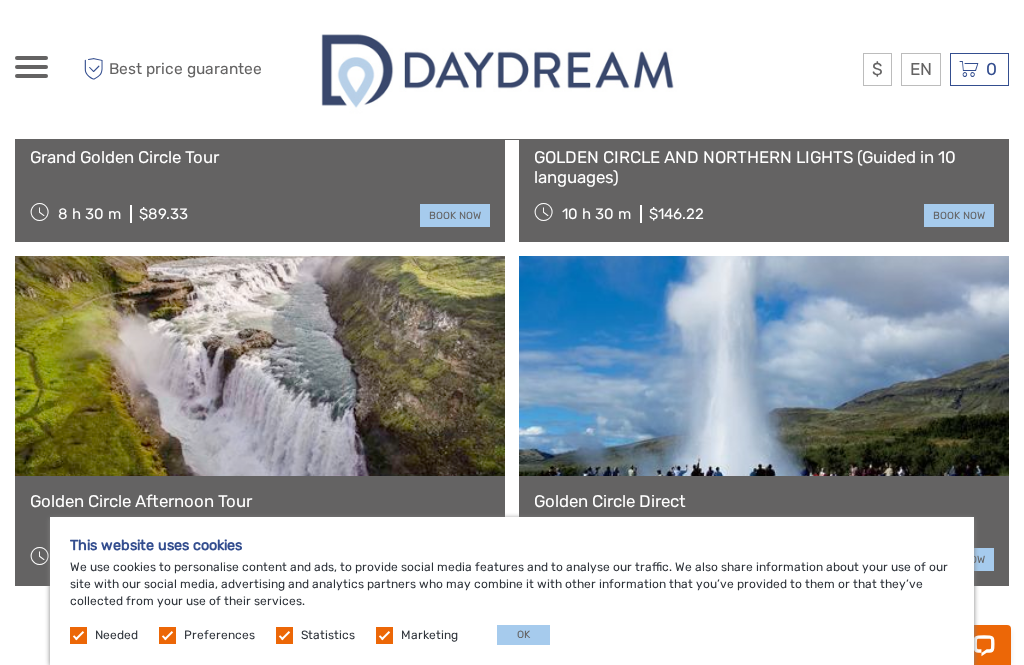 scroll, scrollTop: 3508, scrollLeft: 0, axis: vertical 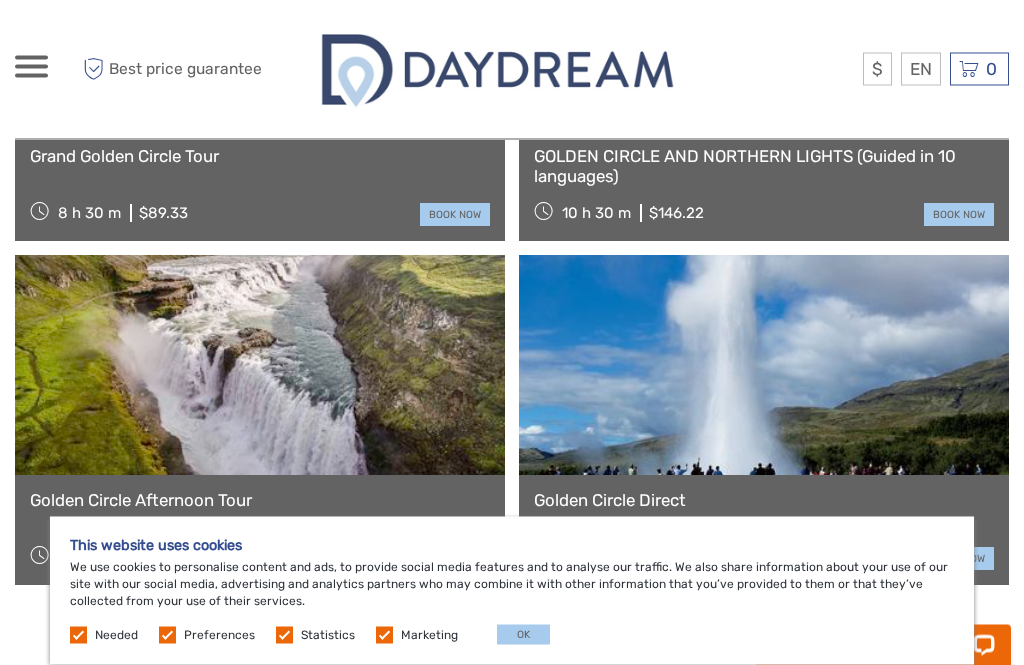 click on "book now" at bounding box center [455, 559] 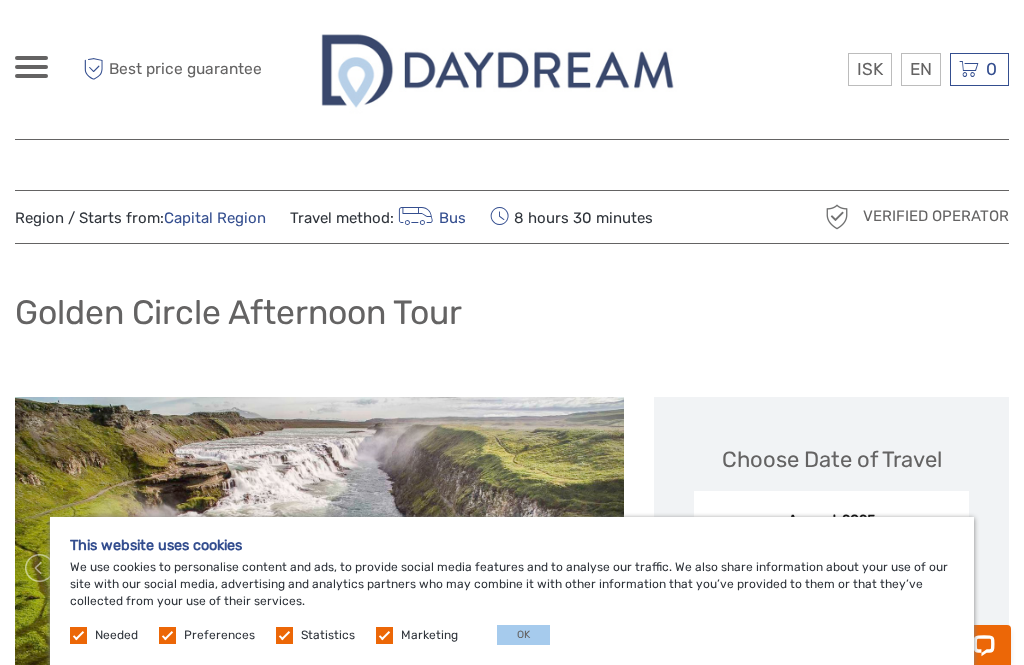 scroll, scrollTop: 164, scrollLeft: 0, axis: vertical 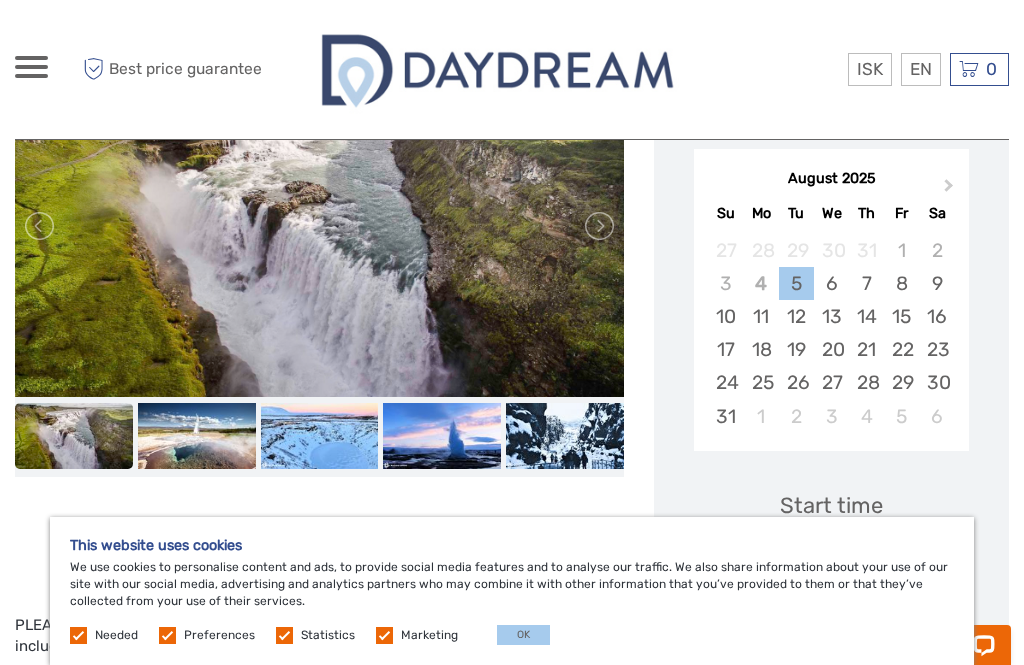 click on "20" at bounding box center [831, 349] 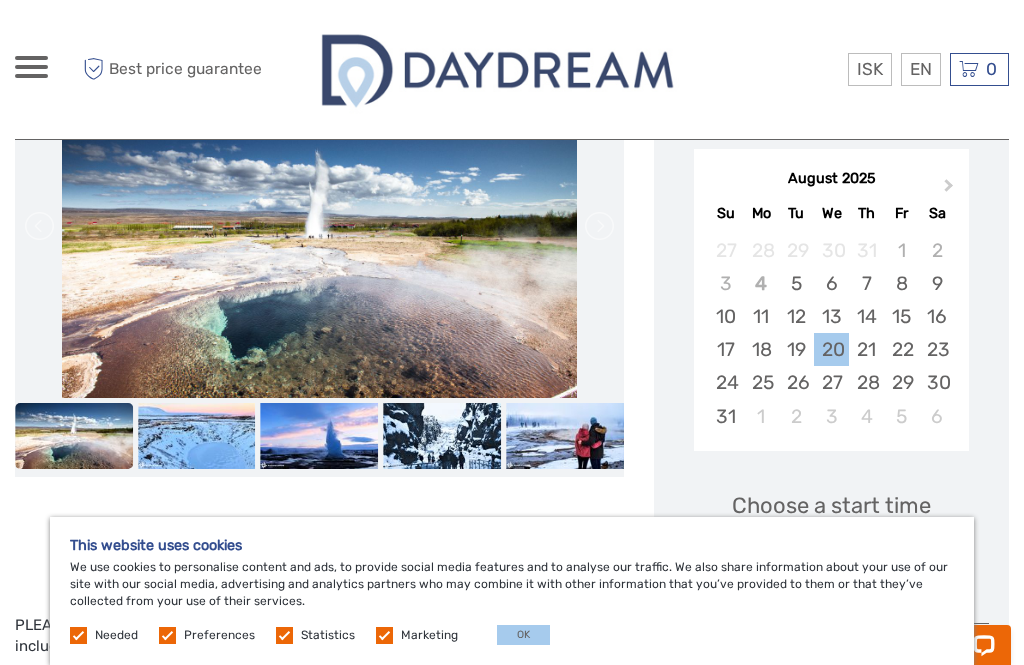 click on "13" at bounding box center (831, 316) 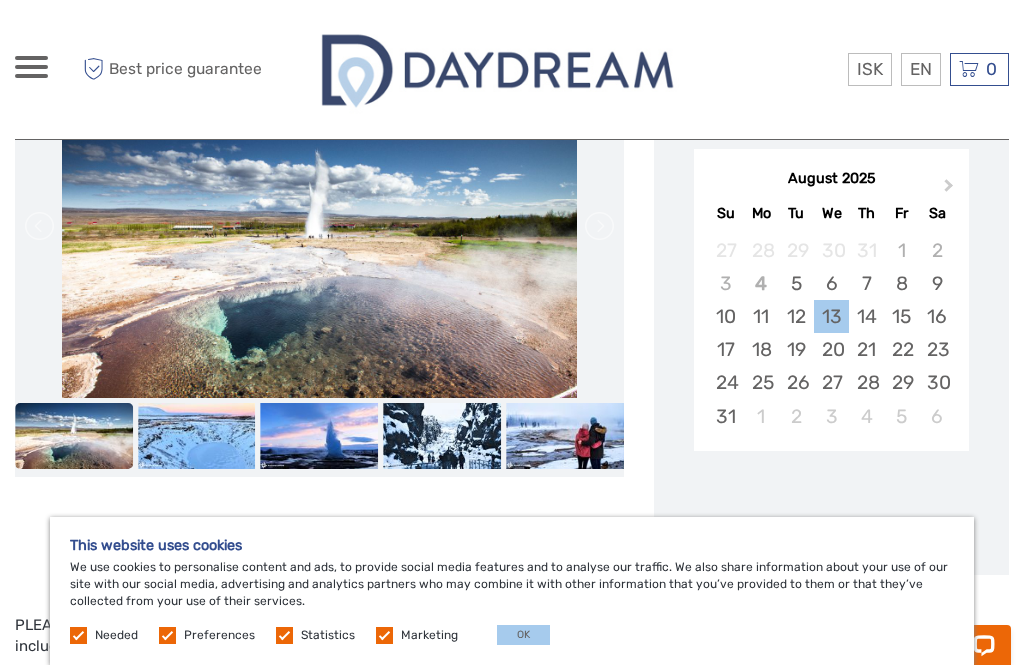 click on "13" at bounding box center [831, 316] 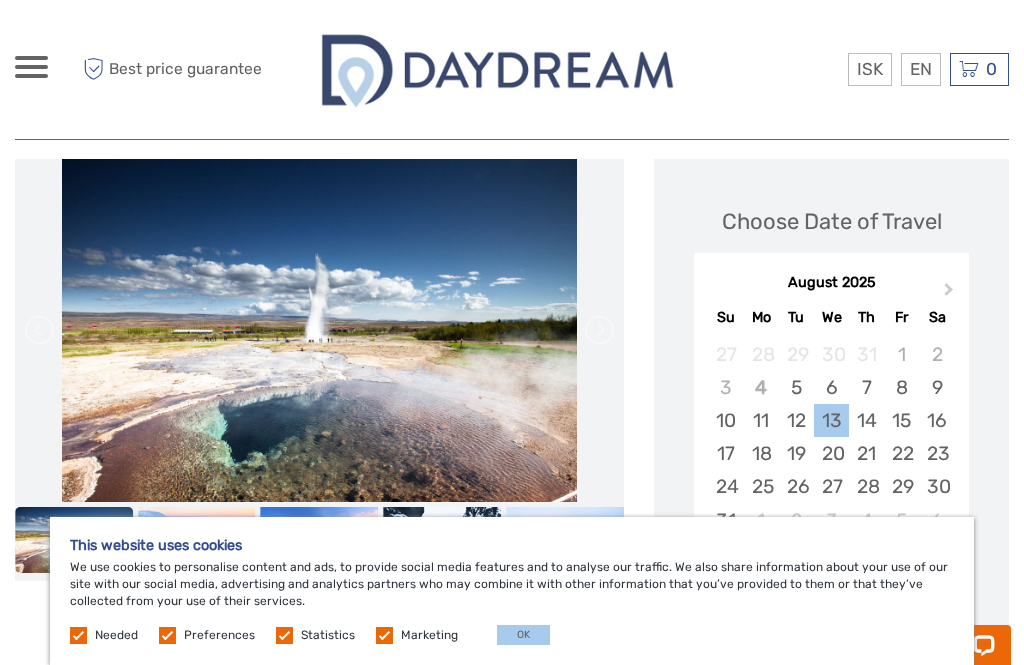 scroll, scrollTop: 241, scrollLeft: 0, axis: vertical 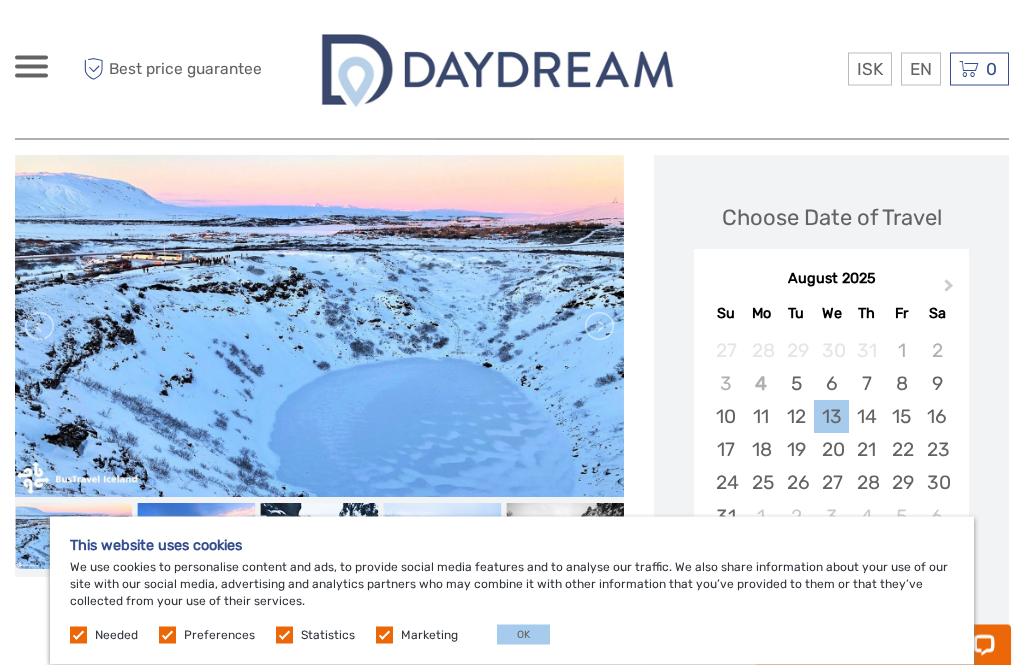 click on "1" at bounding box center (901, 351) 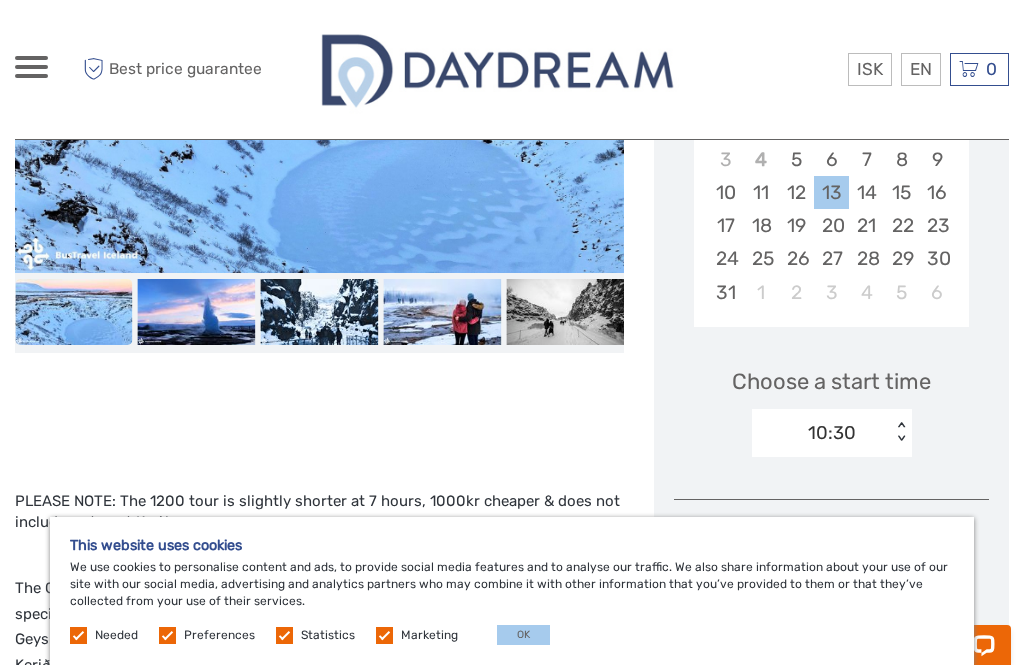 scroll, scrollTop: 484, scrollLeft: 0, axis: vertical 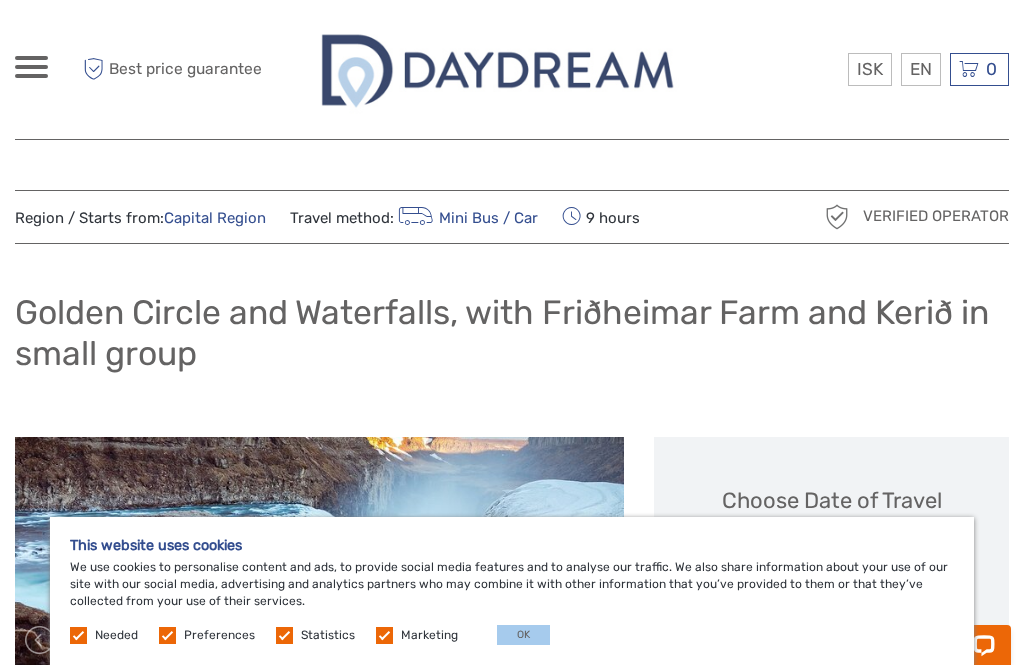 click on "$" at bounding box center (0, 0) 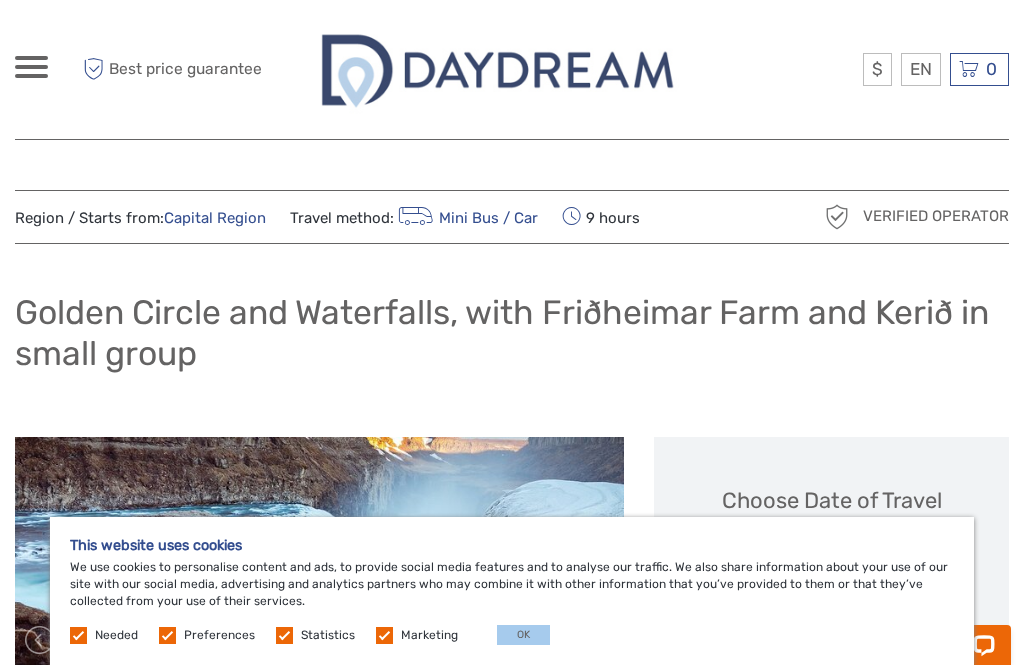 click on "Golden Circle and Waterfalls, with Friðheimar Farm and Kerið in small group" at bounding box center (512, 340) 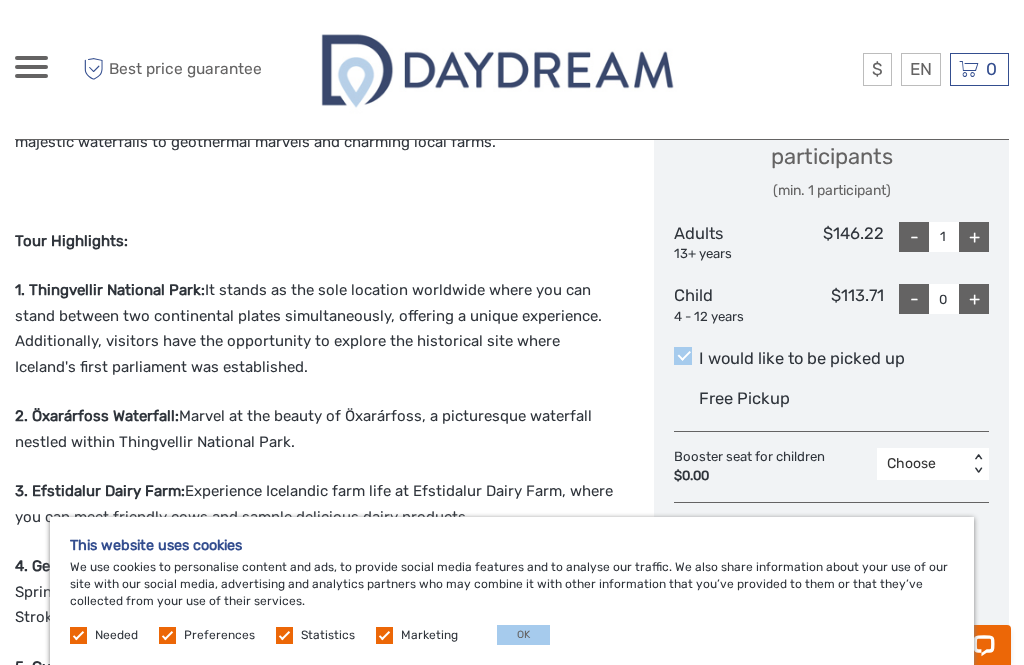 scroll, scrollTop: 943, scrollLeft: 0, axis: vertical 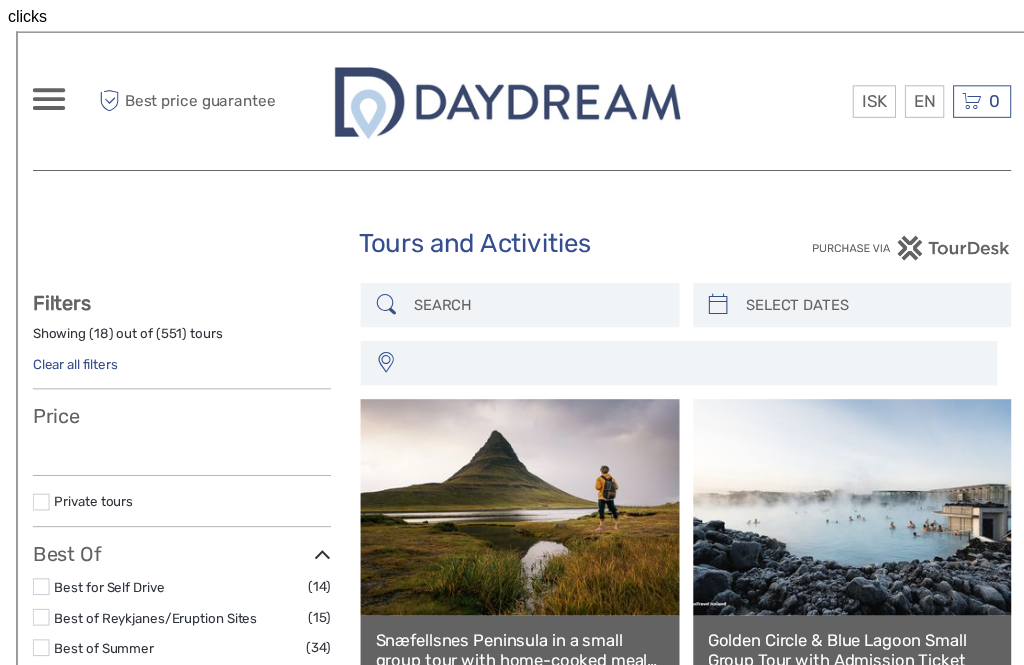 select 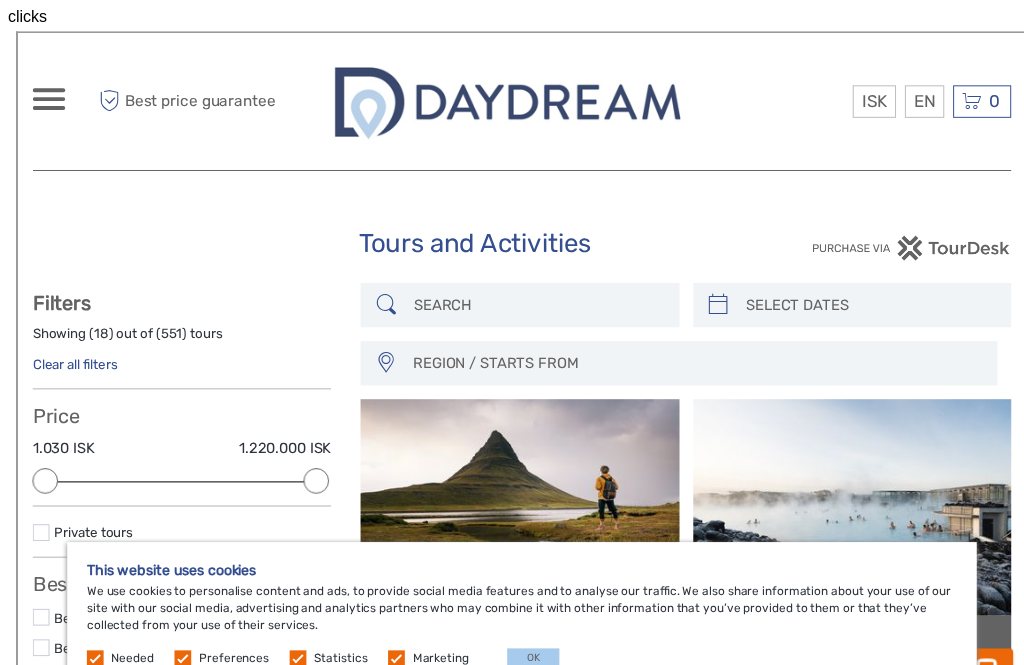 scroll, scrollTop: 0, scrollLeft: 0, axis: both 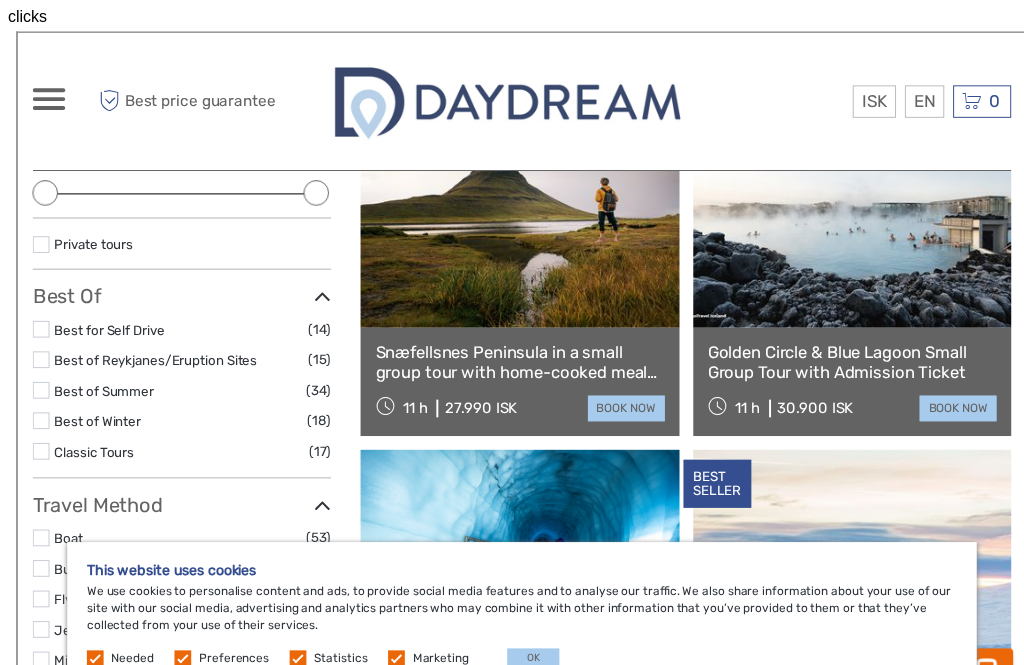 click at bounding box center (23, 331) 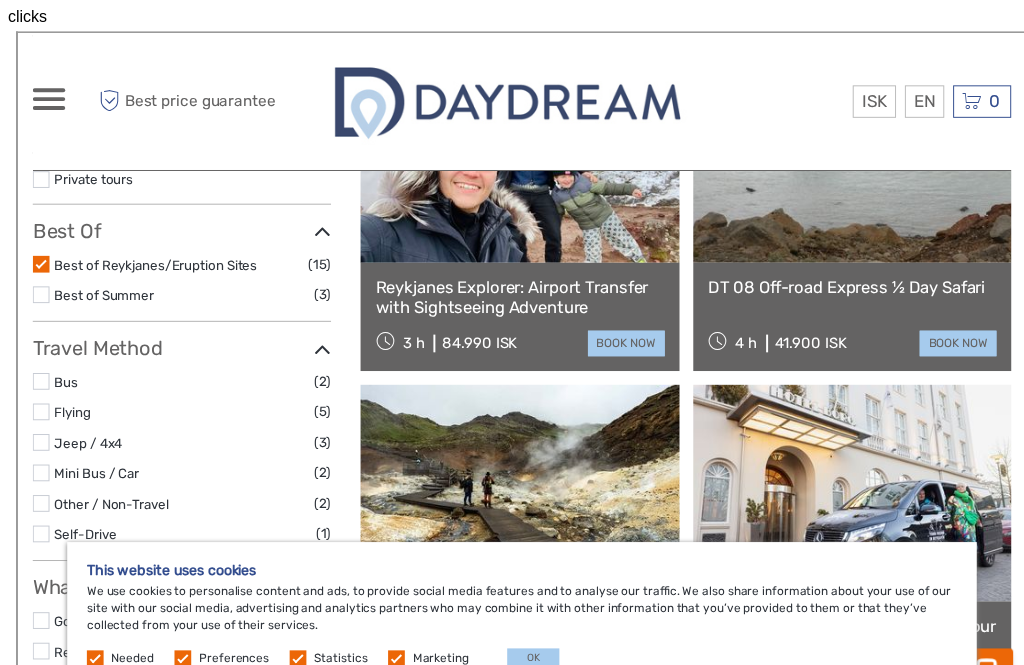 scroll, scrollTop: 369, scrollLeft: 0, axis: vertical 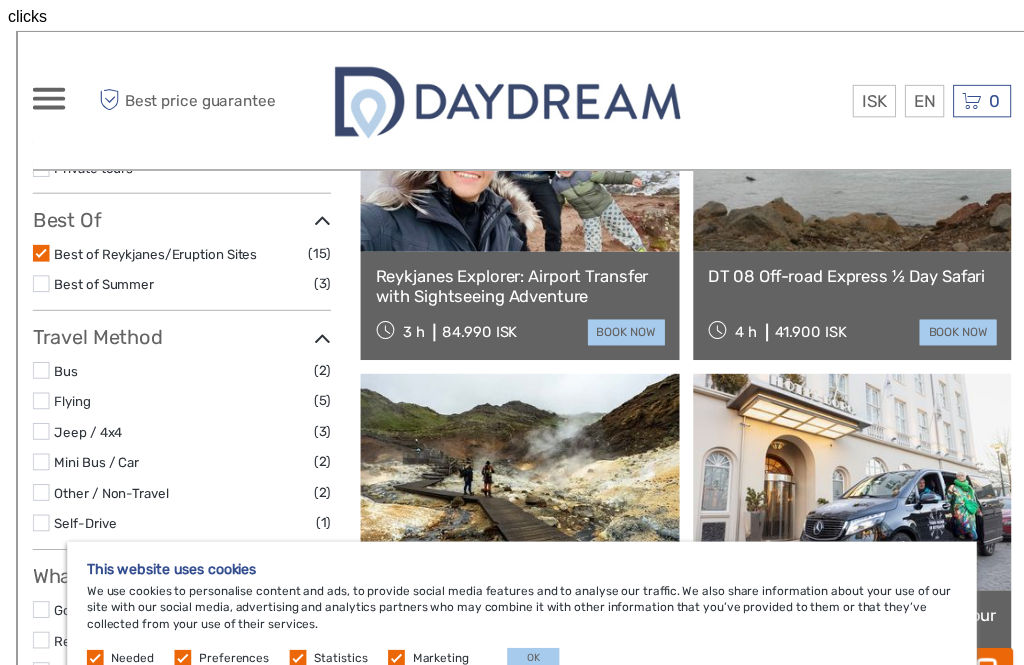 click at bounding box center (23, 255) 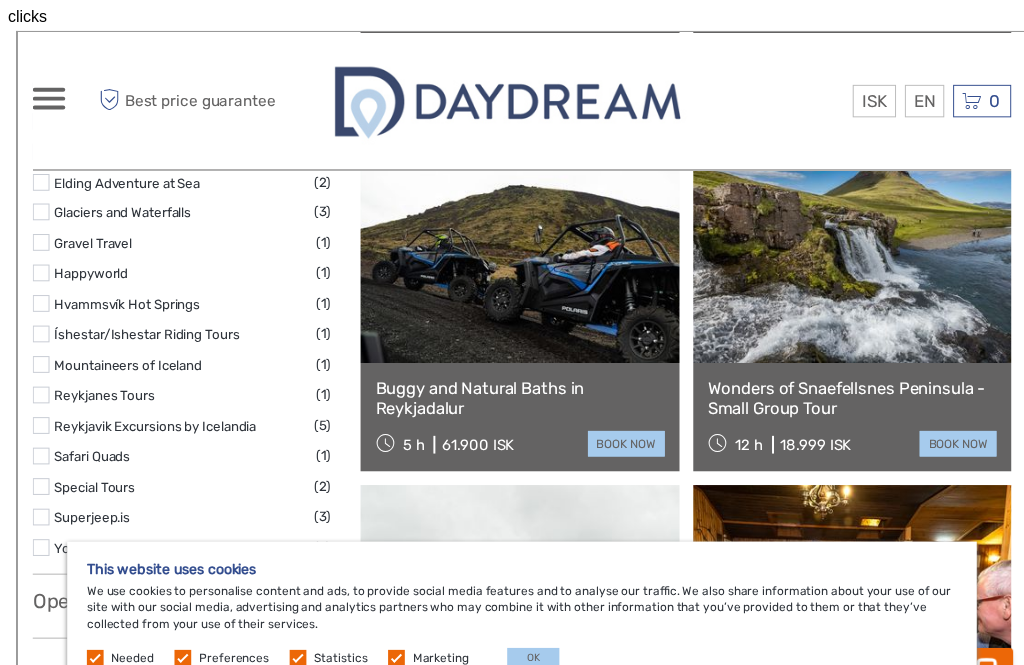 scroll, scrollTop: 2033, scrollLeft: 0, axis: vertical 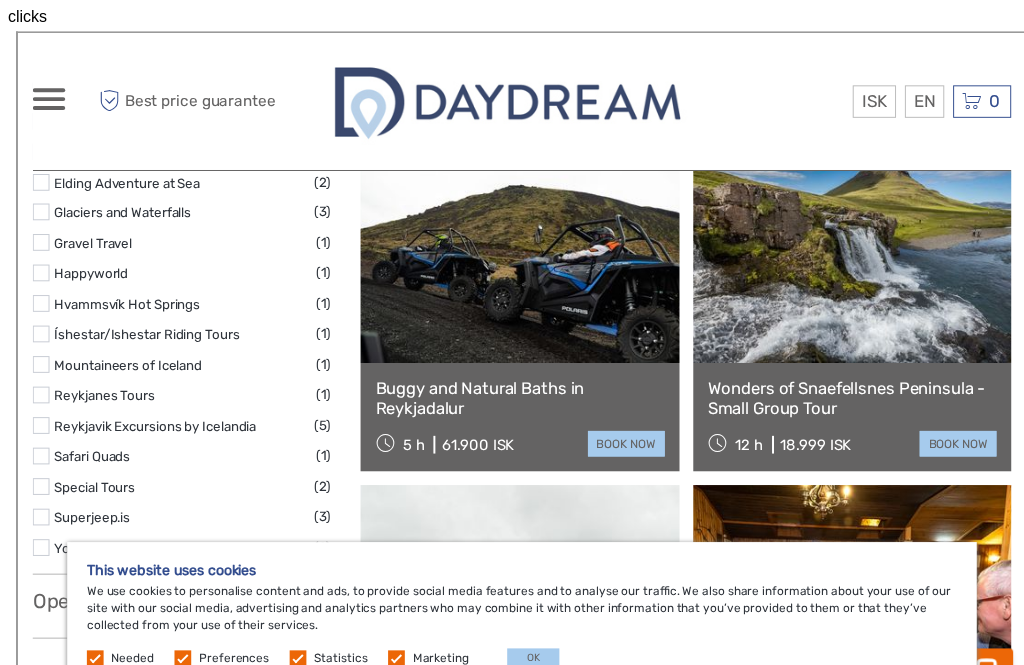 click on "$" at bounding box center [0, 0] 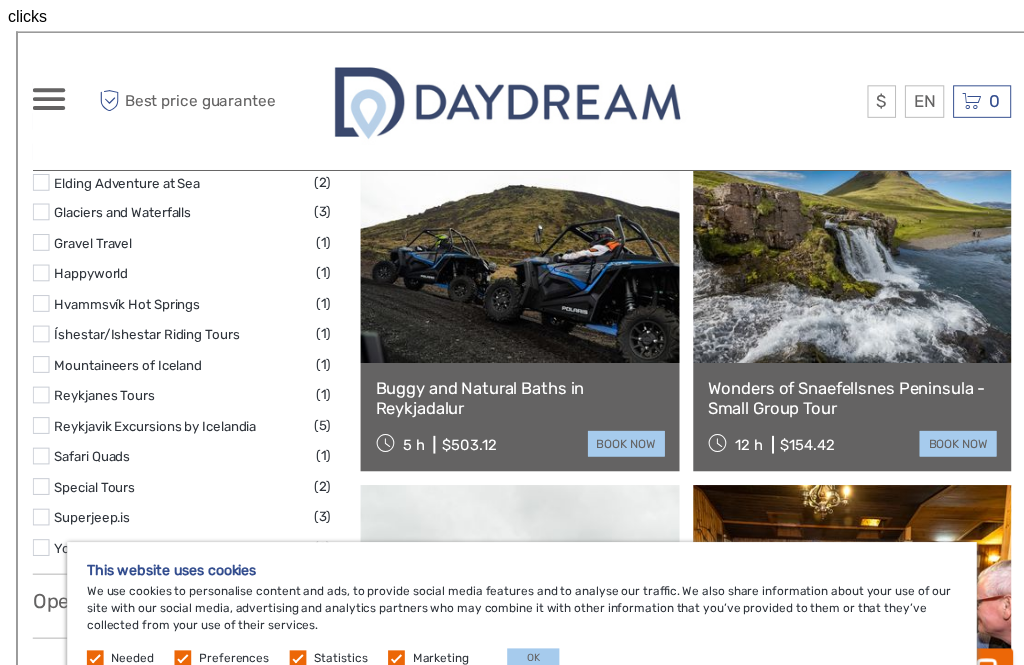 click at bounding box center (847, 225) 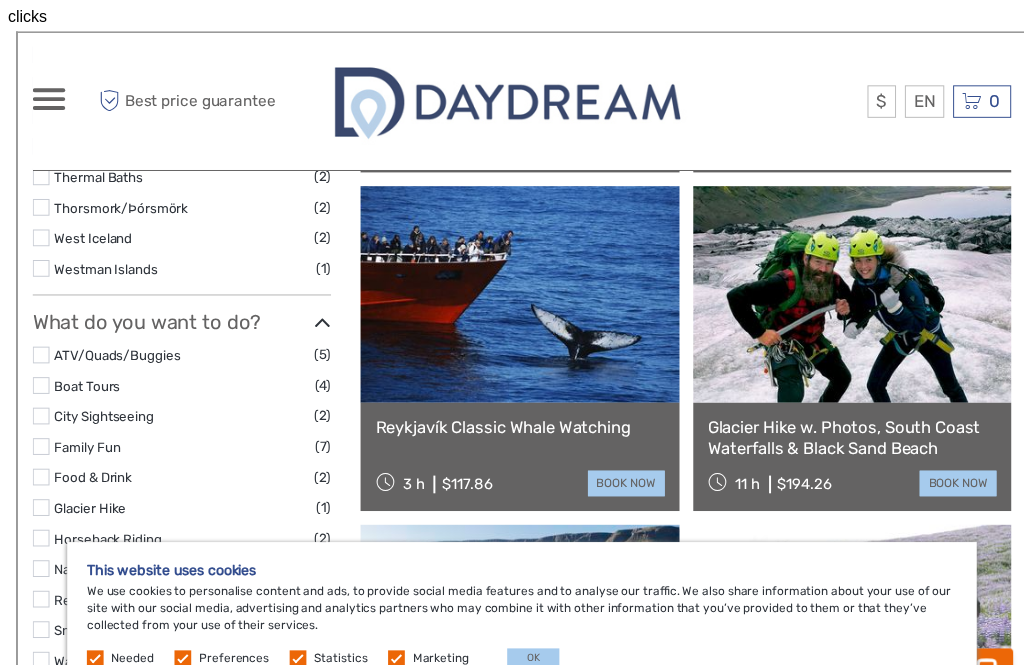 scroll, scrollTop: 1303, scrollLeft: 0, axis: vertical 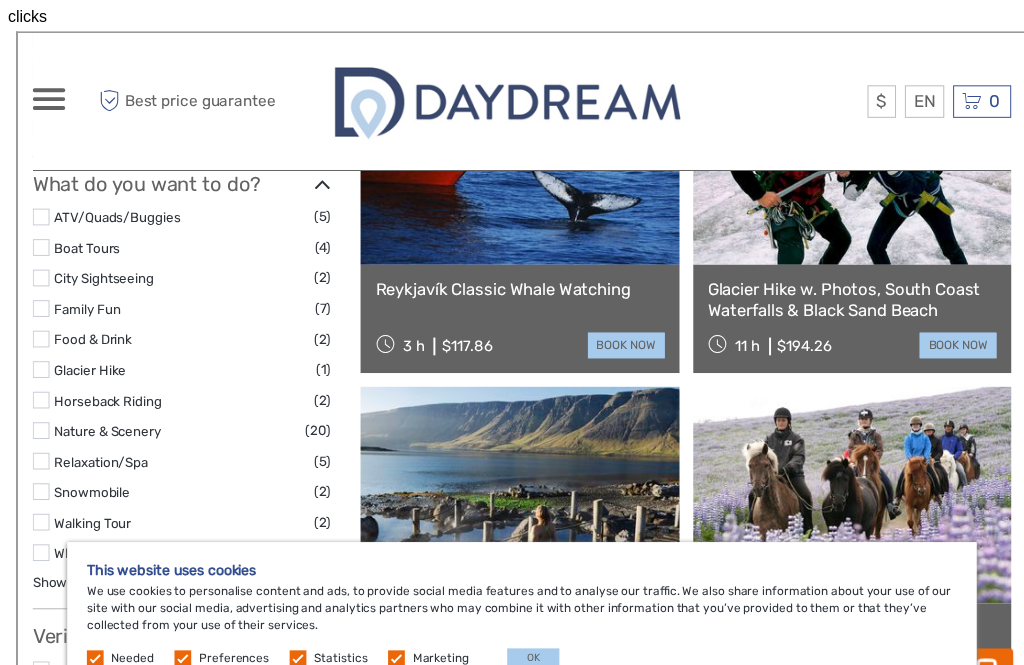 click at bounding box center (23, 403) 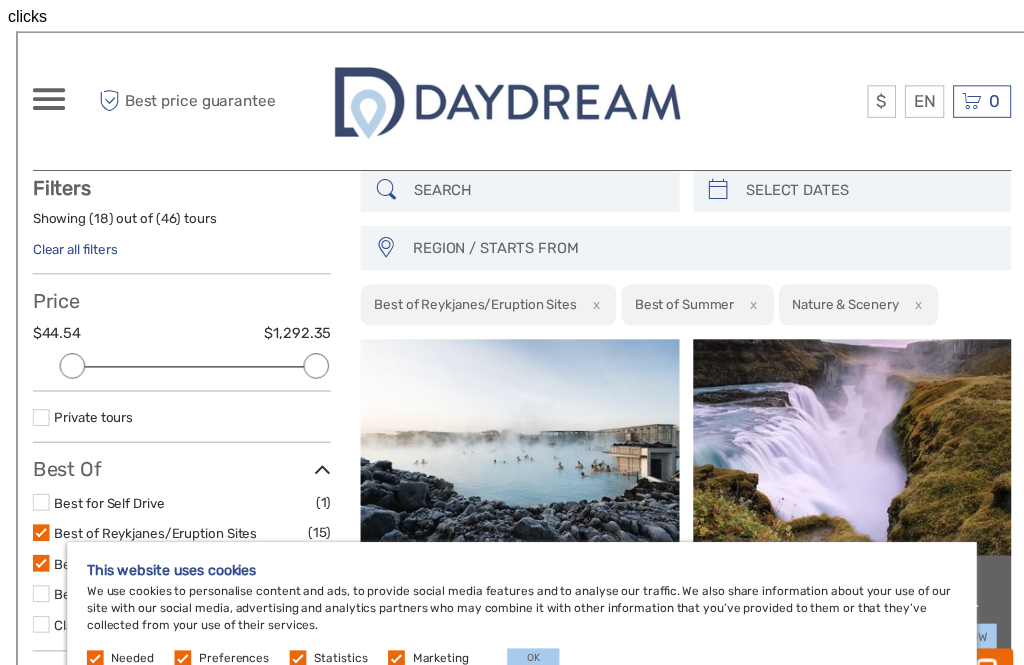 scroll, scrollTop: 113, scrollLeft: 0, axis: vertical 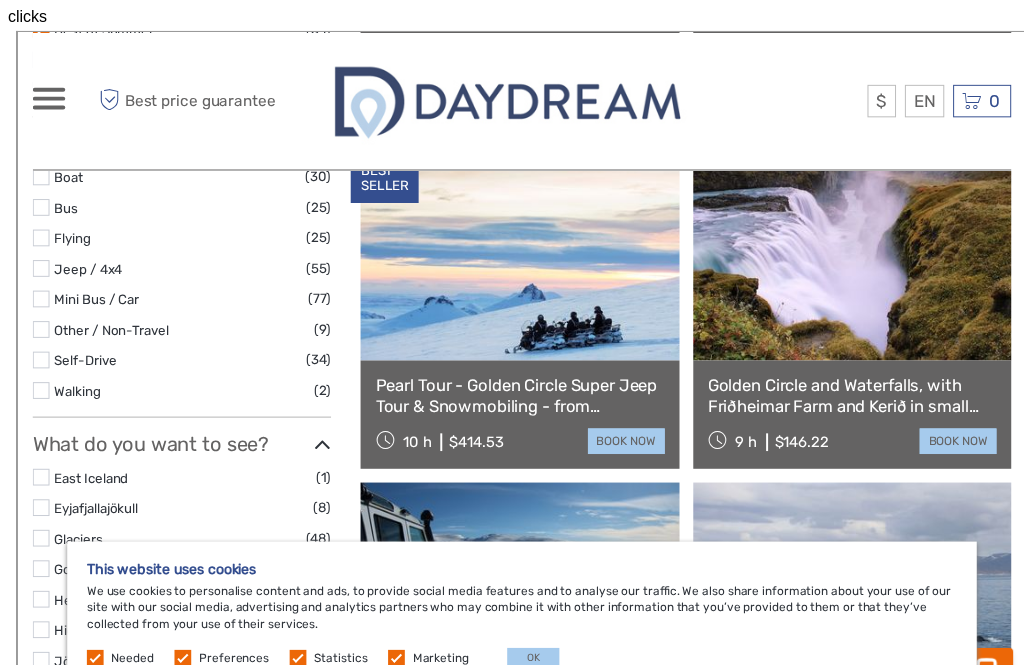 click at bounding box center [847, 223] 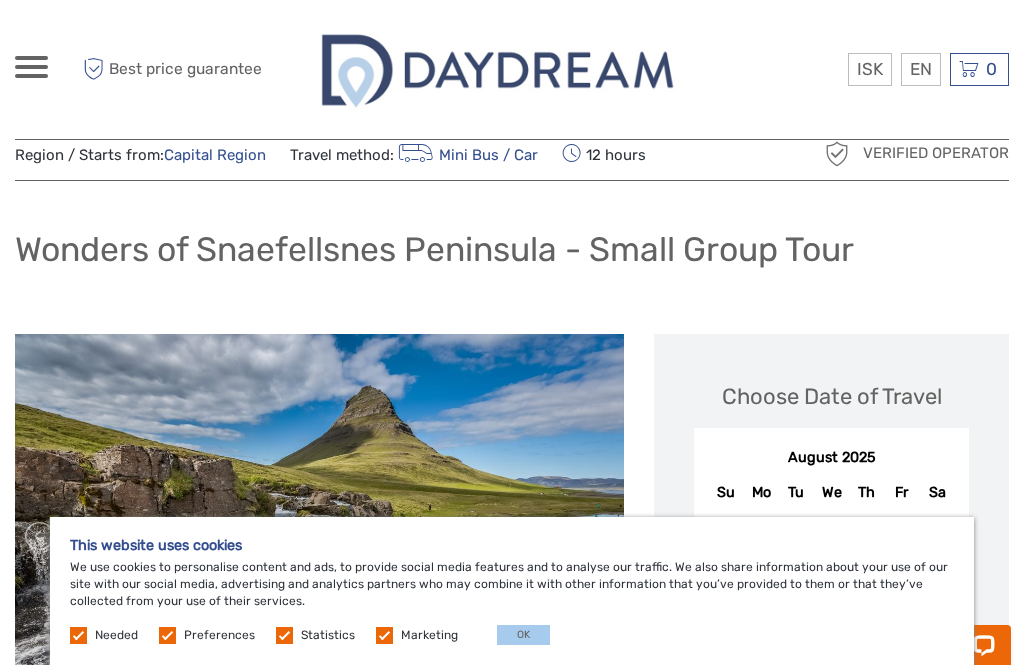 scroll, scrollTop: 0, scrollLeft: 0, axis: both 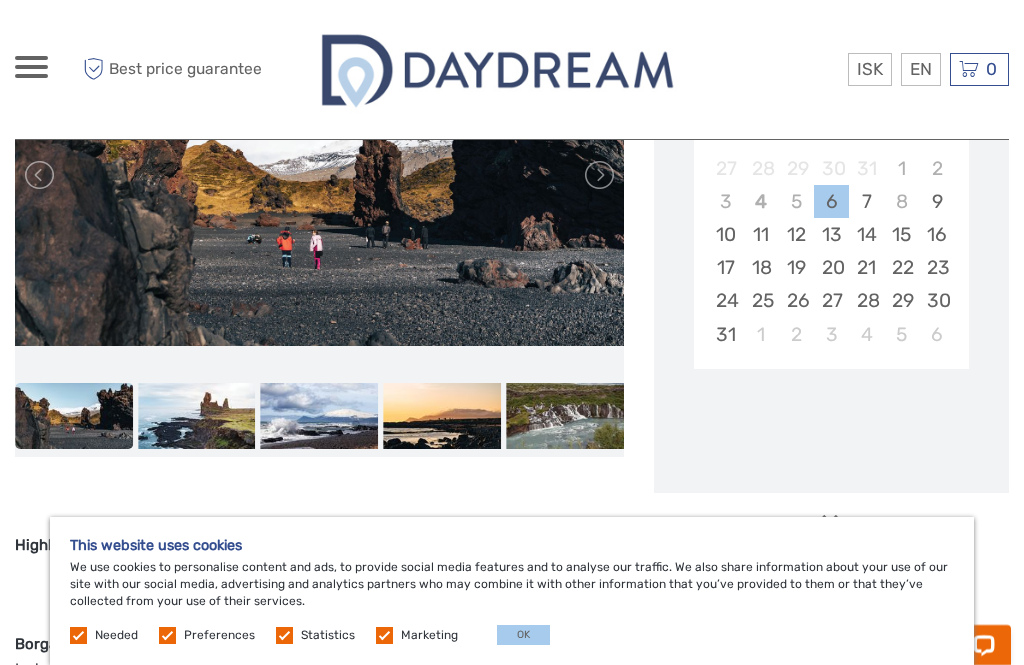 click on "13" at bounding box center (831, 234) 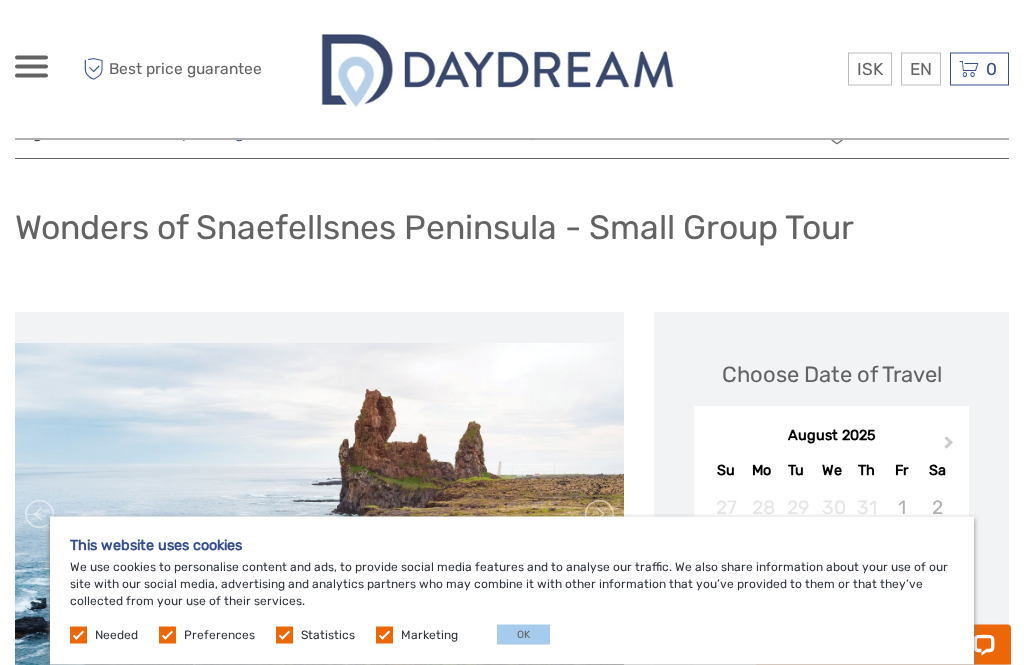 scroll, scrollTop: 78, scrollLeft: 0, axis: vertical 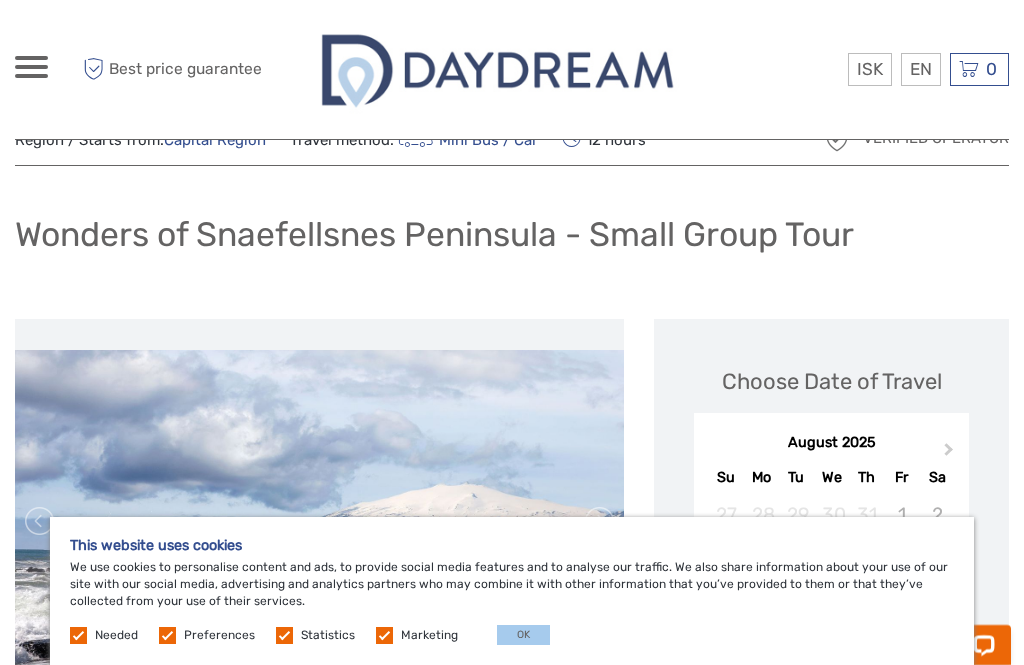 click on "$" at bounding box center [0, 0] 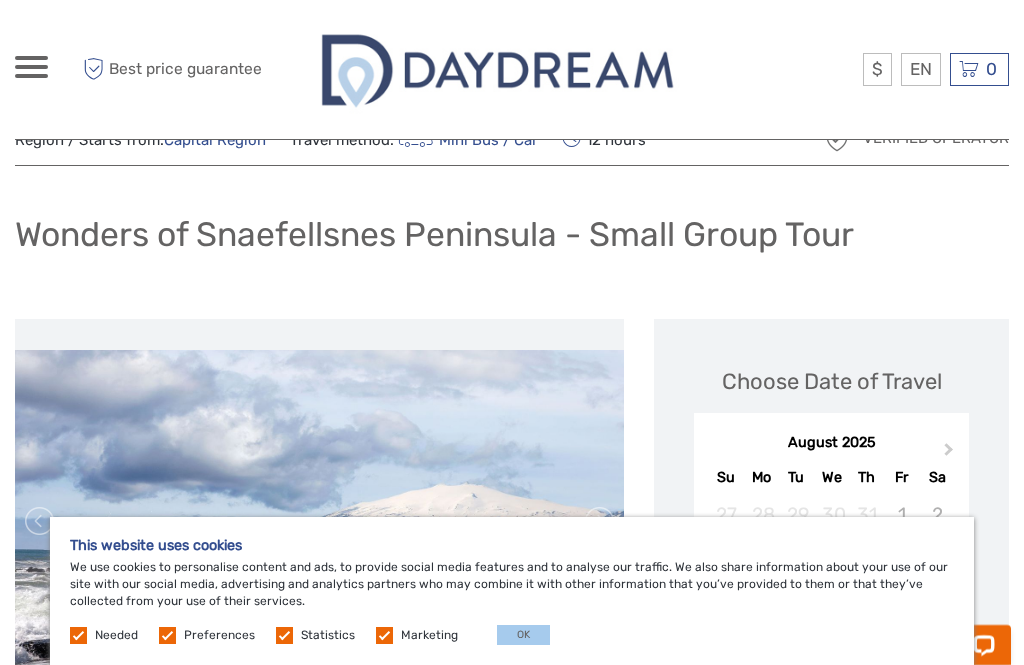 click on "Wonders of Snaefellsnes Peninsula - Small Group Tour" at bounding box center [512, 242] 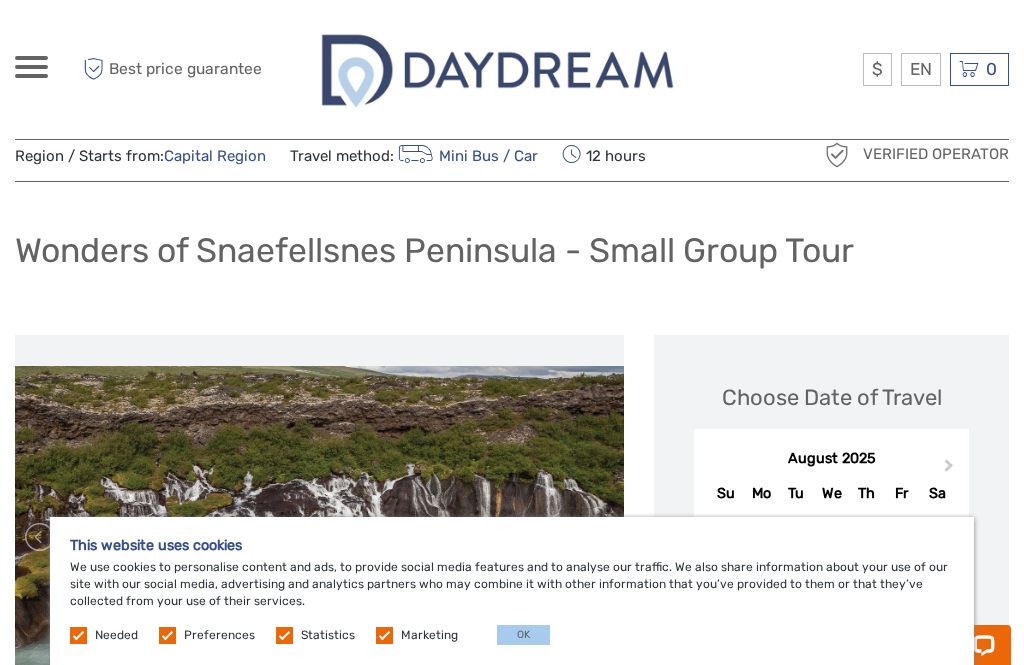 scroll, scrollTop: 0, scrollLeft: 0, axis: both 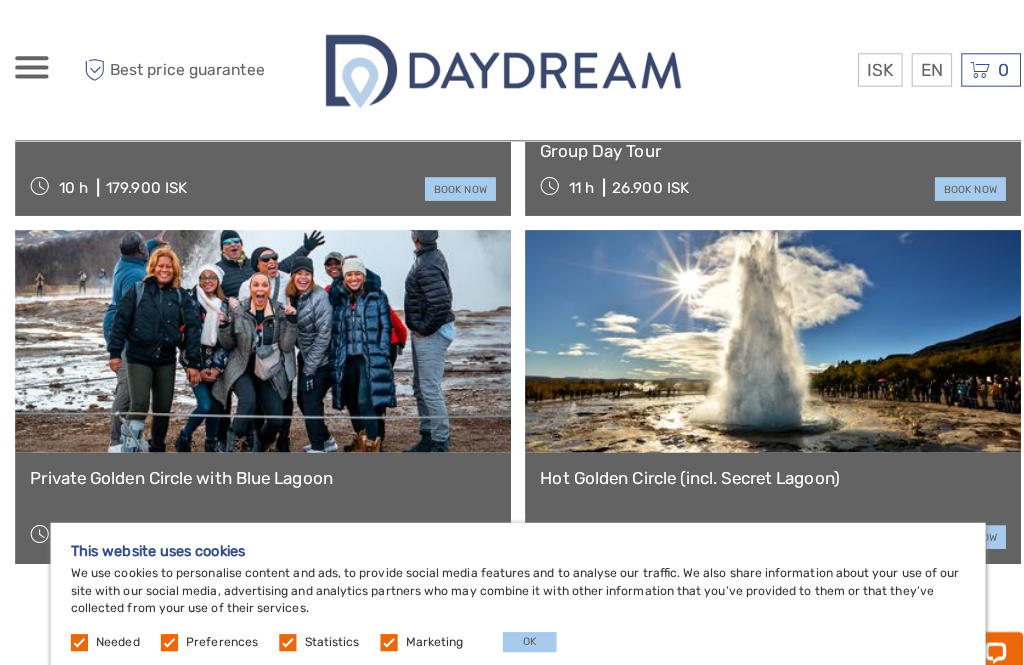 click at bounding box center (31, 67) 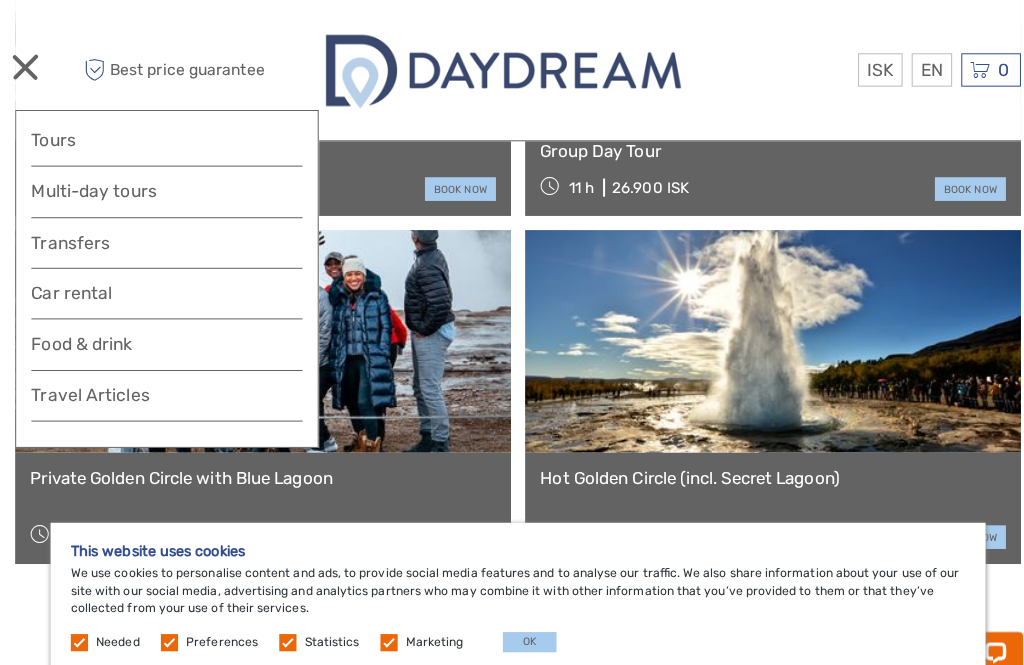 click on "Food & drink" at bounding box center [165, 346] 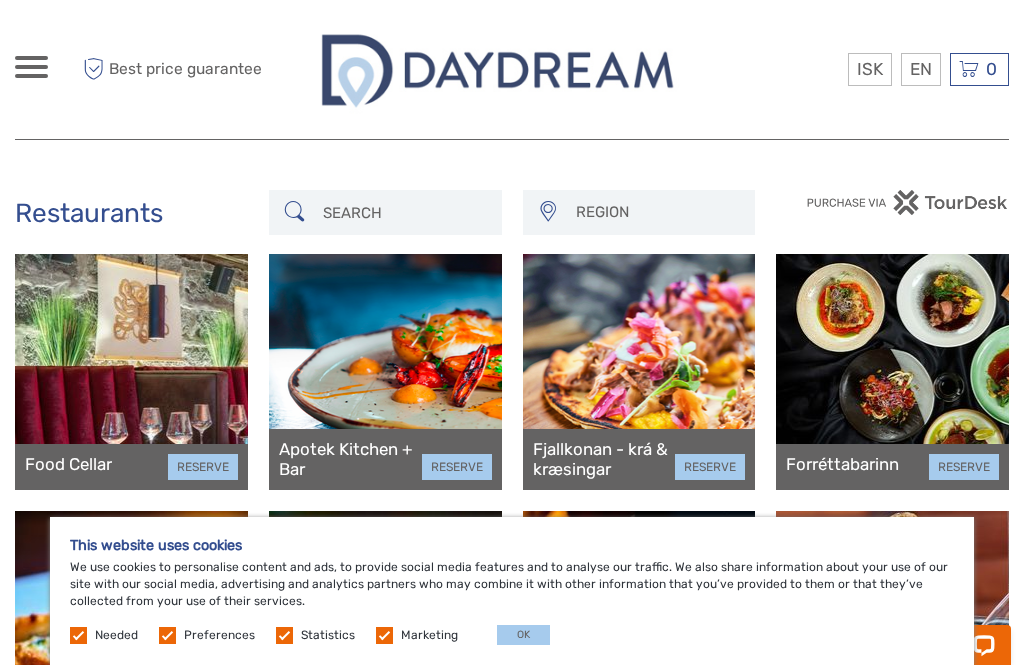 scroll, scrollTop: 0, scrollLeft: 0, axis: both 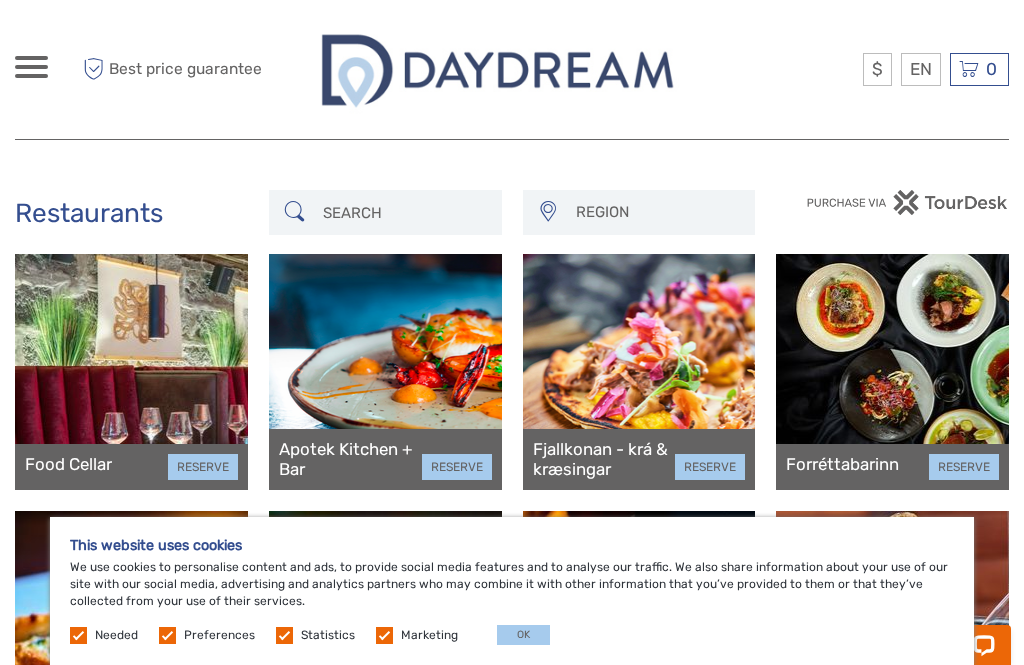 click on "Restaurants
REGION   REGION
Capital Region
East
North
Northeast
Reykjanes / Keflavík
South
Southeast
West
Westfjords
REGION
Capital Region
East
North
Northeast" at bounding box center (512, 5876) 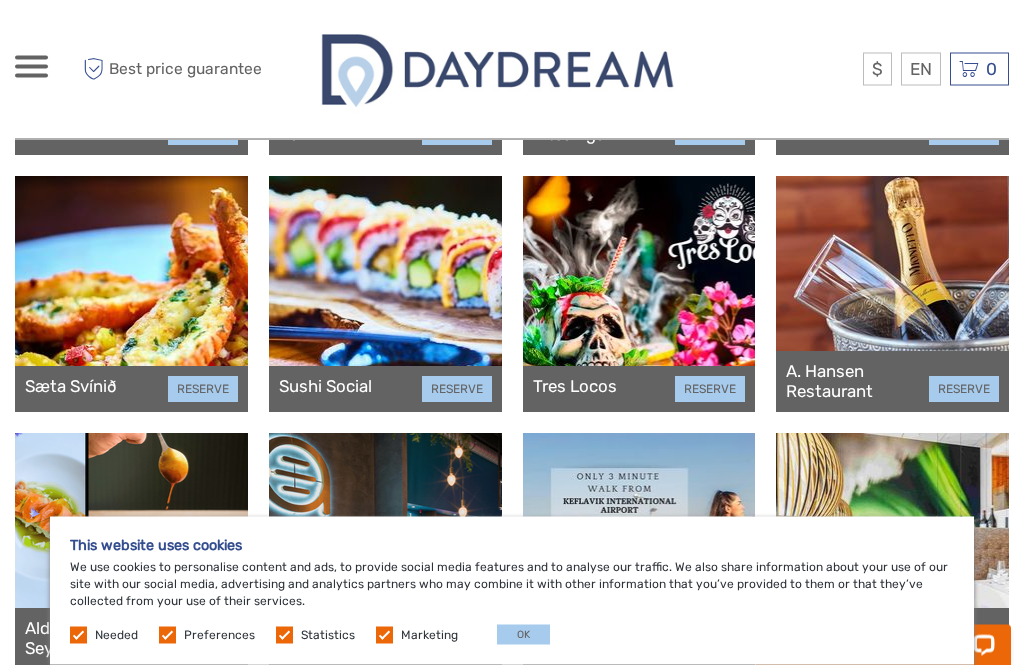 scroll, scrollTop: 337, scrollLeft: 0, axis: vertical 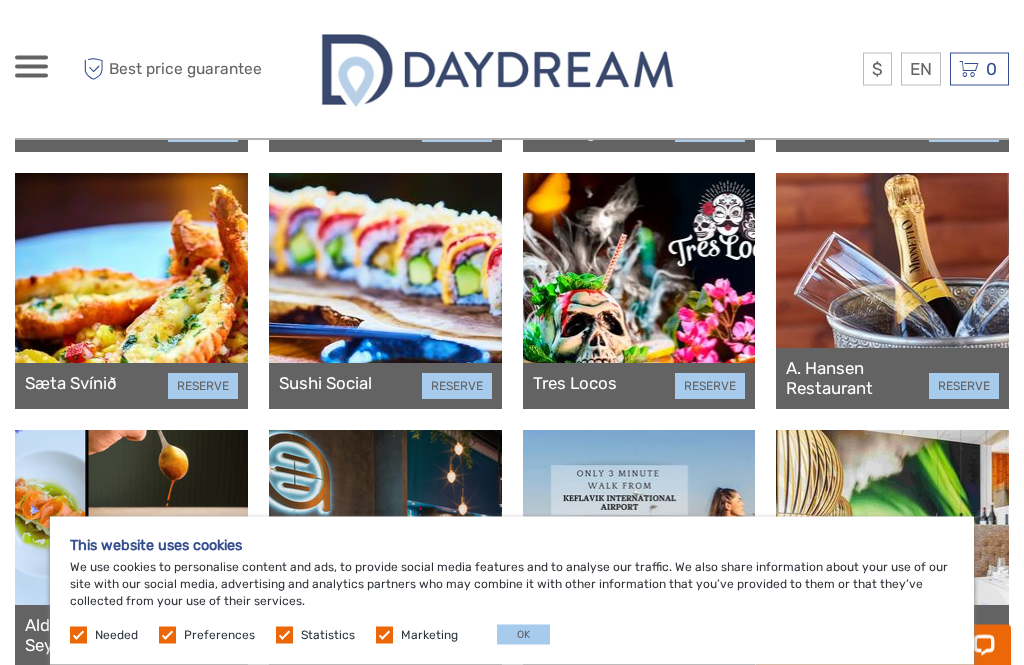 click at bounding box center (131, 292) 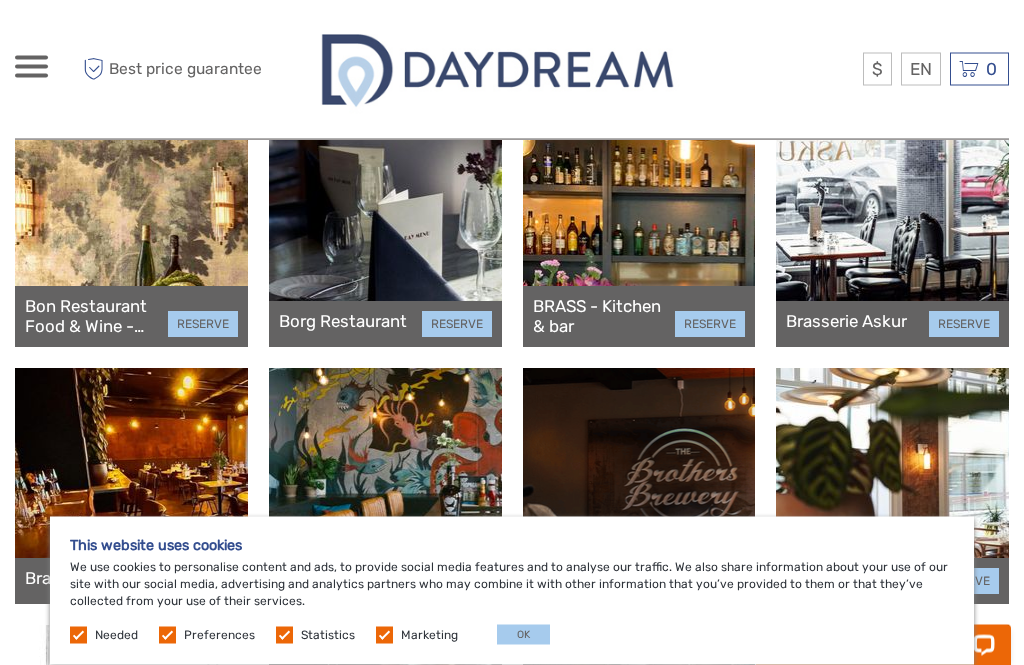 scroll, scrollTop: 1427, scrollLeft: 0, axis: vertical 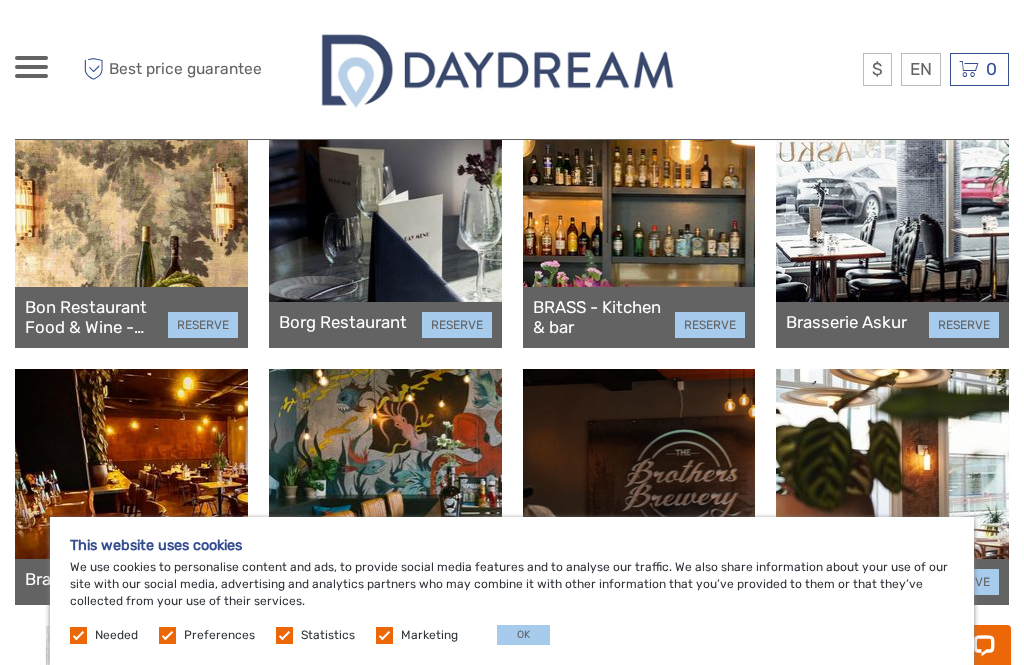 click at bounding box center [131, 230] 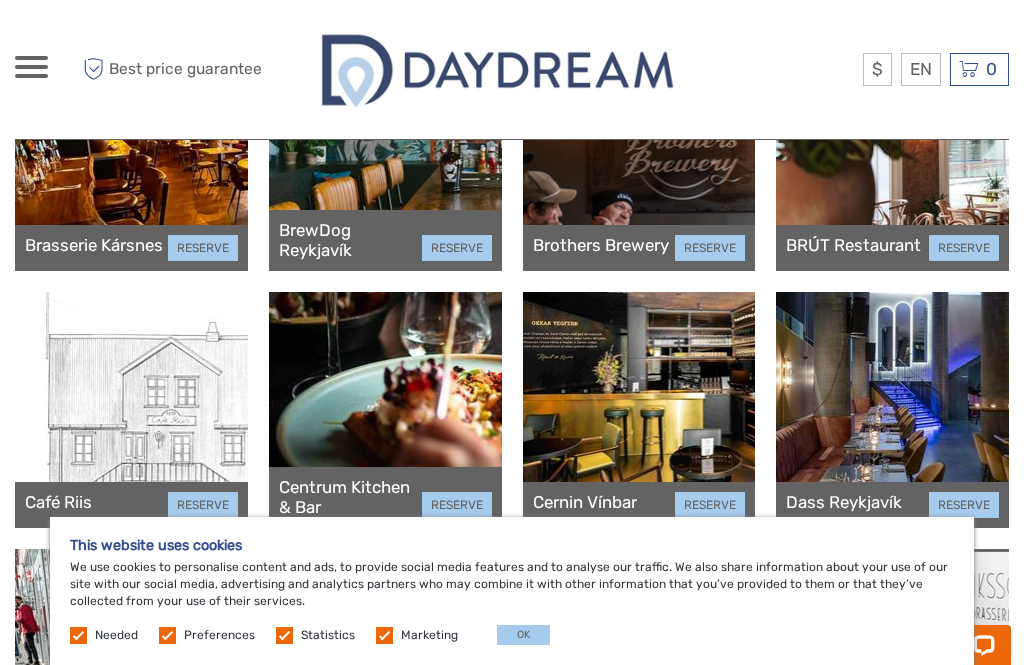 scroll, scrollTop: 1704, scrollLeft: 0, axis: vertical 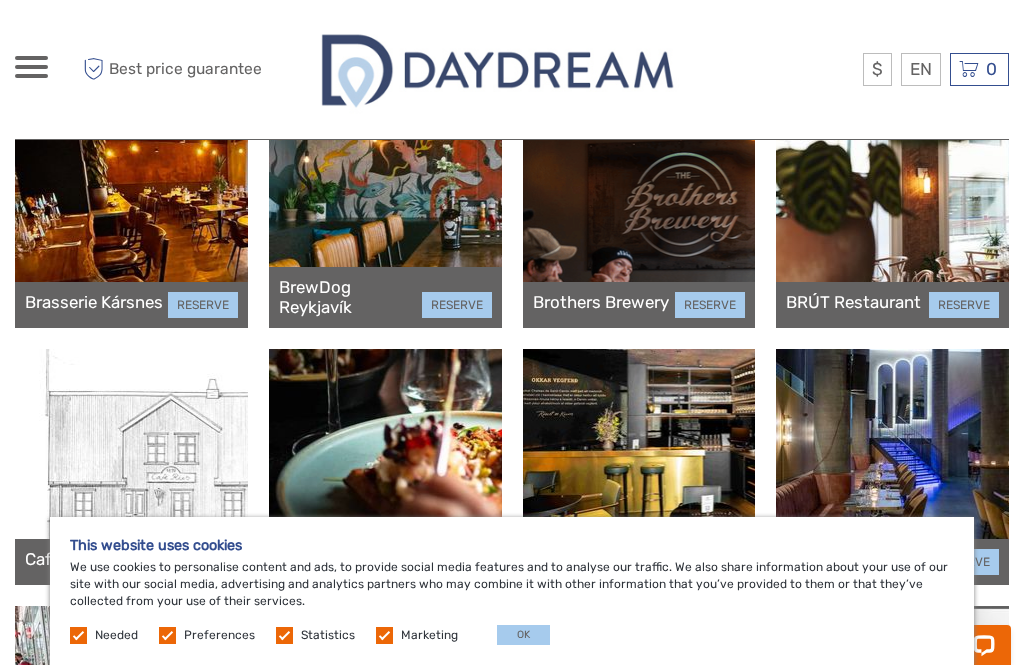 click at bounding box center (385, 210) 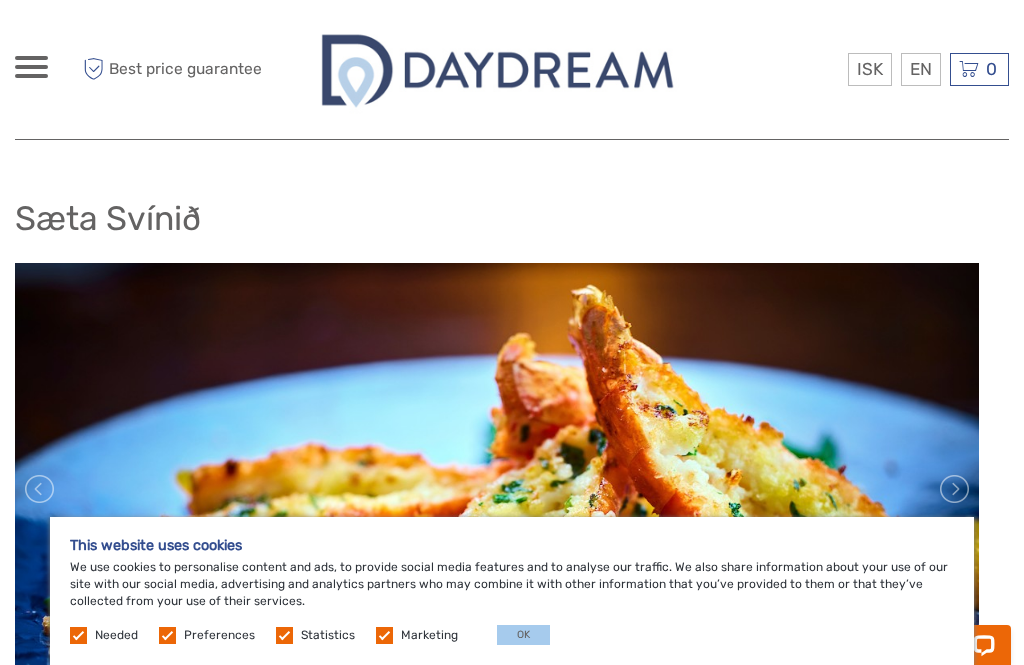 scroll, scrollTop: 0, scrollLeft: 0, axis: both 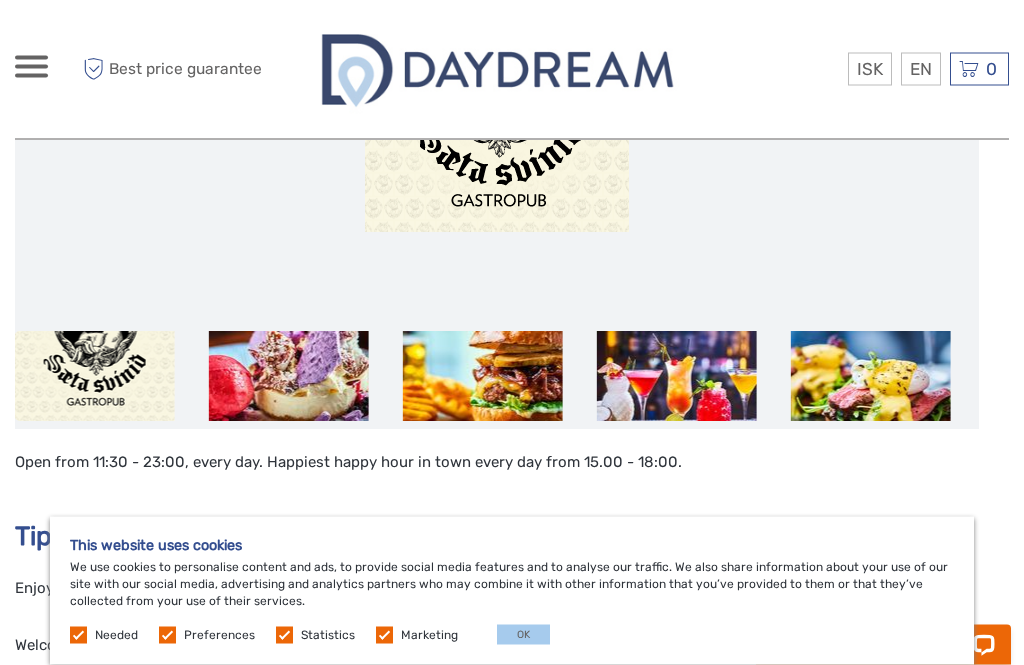 click at bounding box center [483, 377] 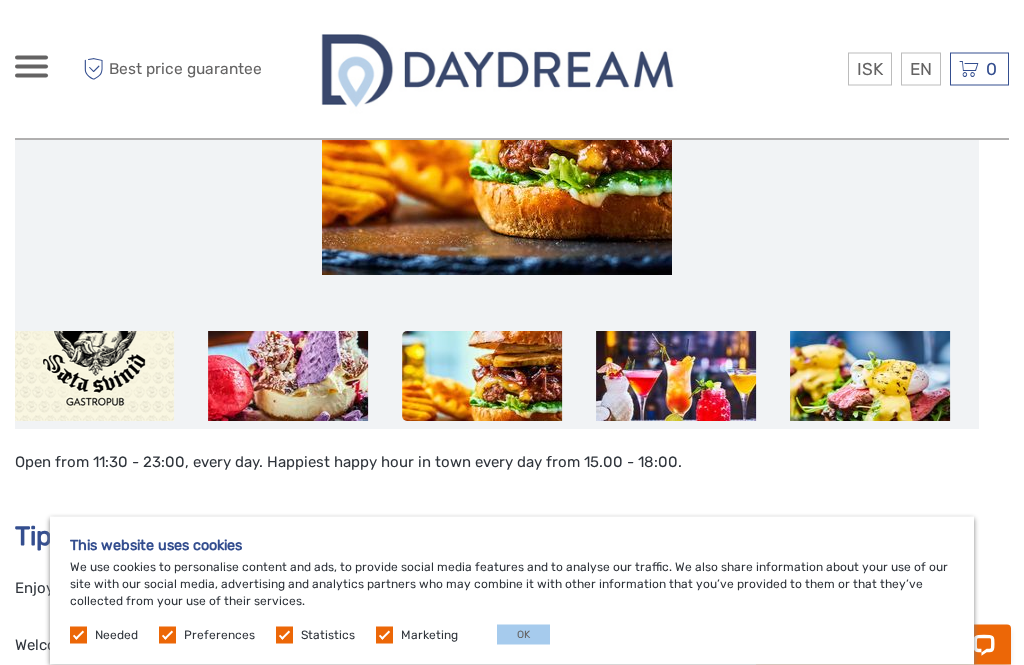 scroll, scrollTop: 389, scrollLeft: 0, axis: vertical 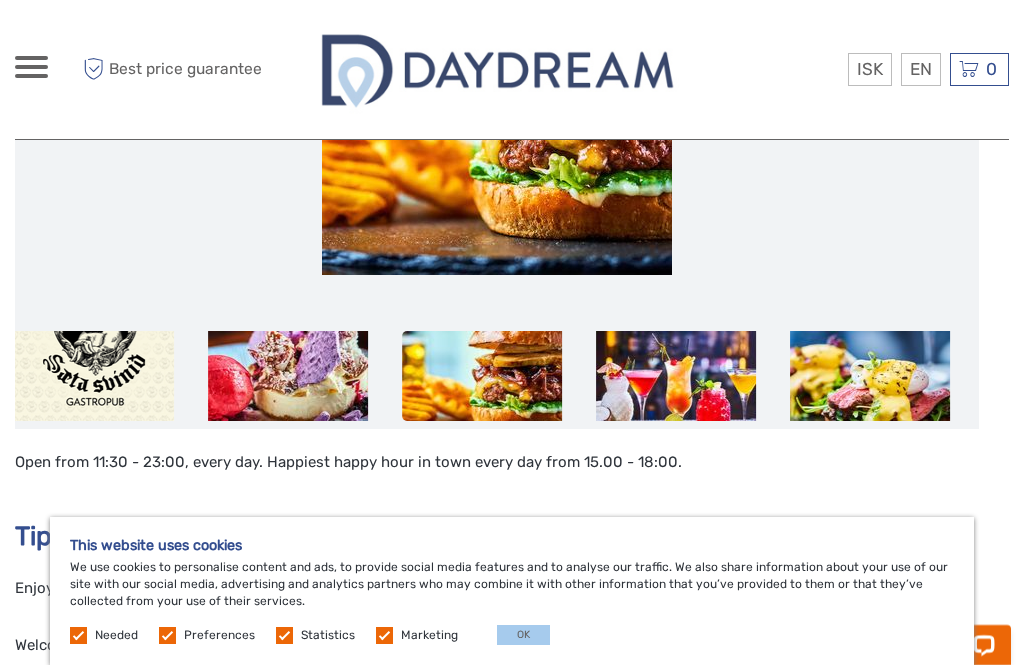 click at bounding box center (288, 376) 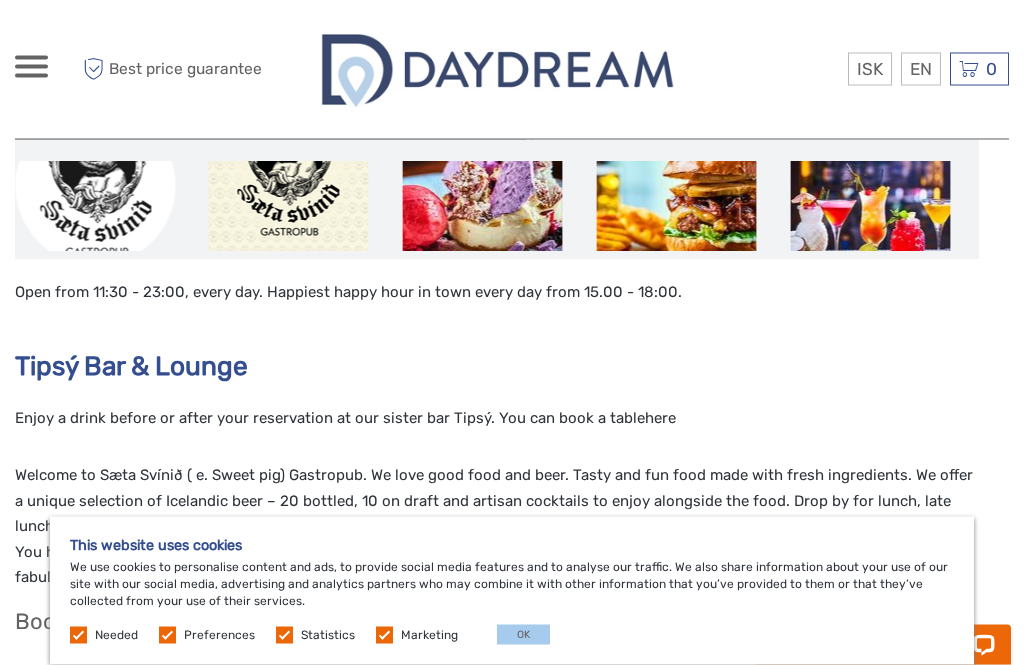 scroll, scrollTop: 546, scrollLeft: 0, axis: vertical 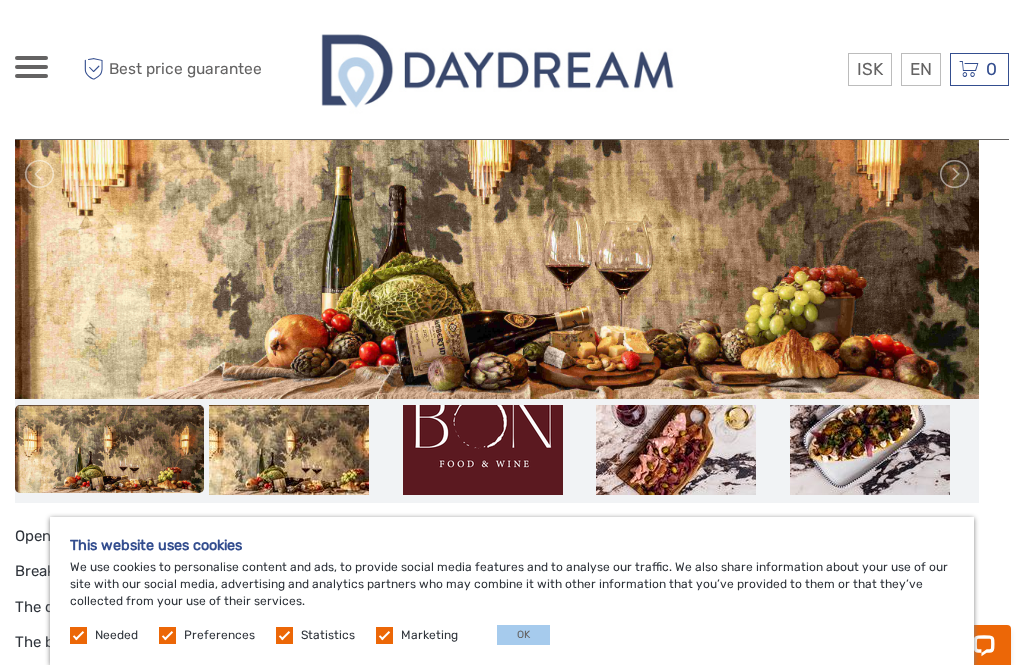 click at bounding box center (289, 450) 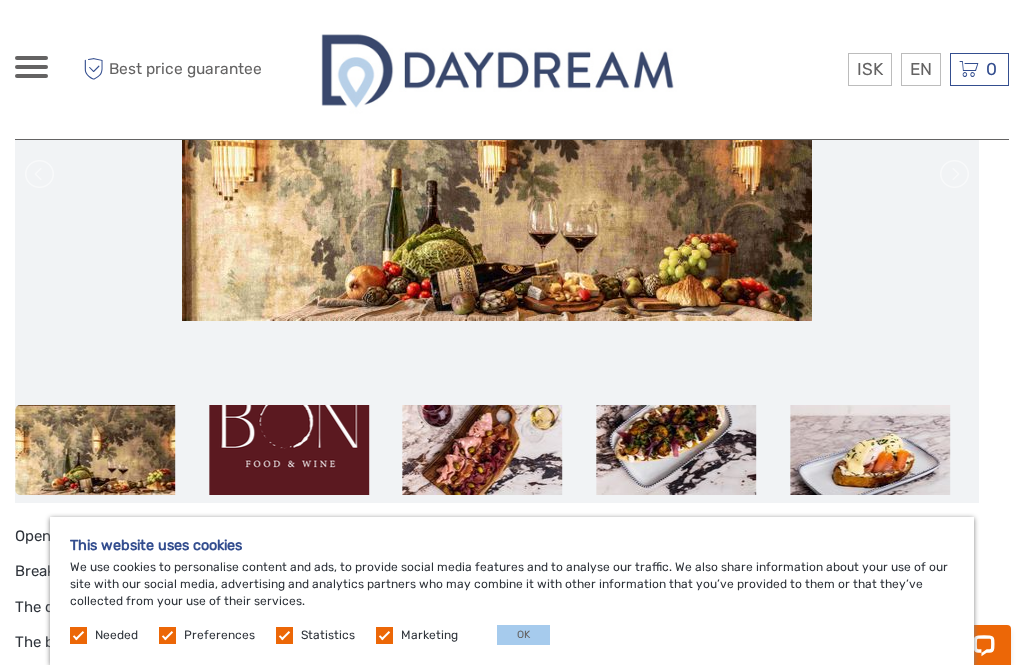 click at bounding box center (483, 450) 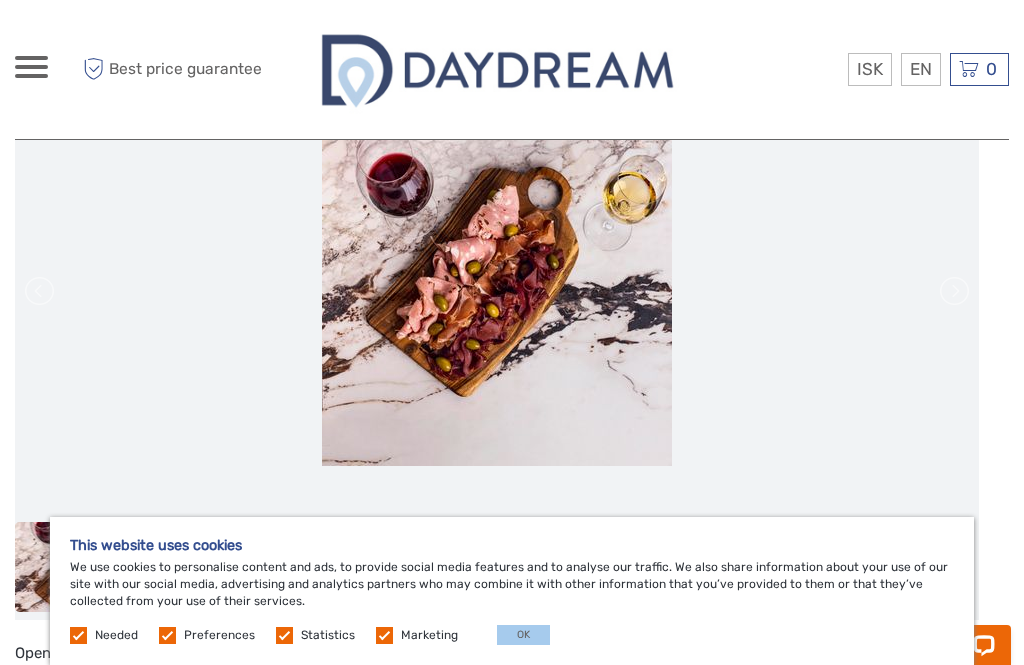 scroll, scrollTop: 197, scrollLeft: 0, axis: vertical 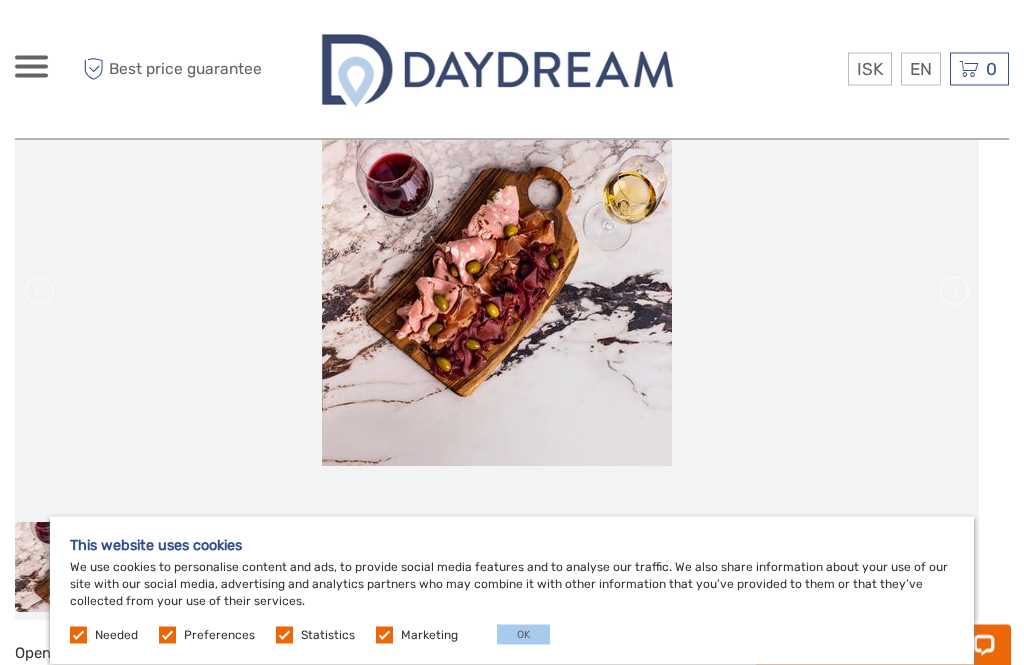click at bounding box center (483, 568) 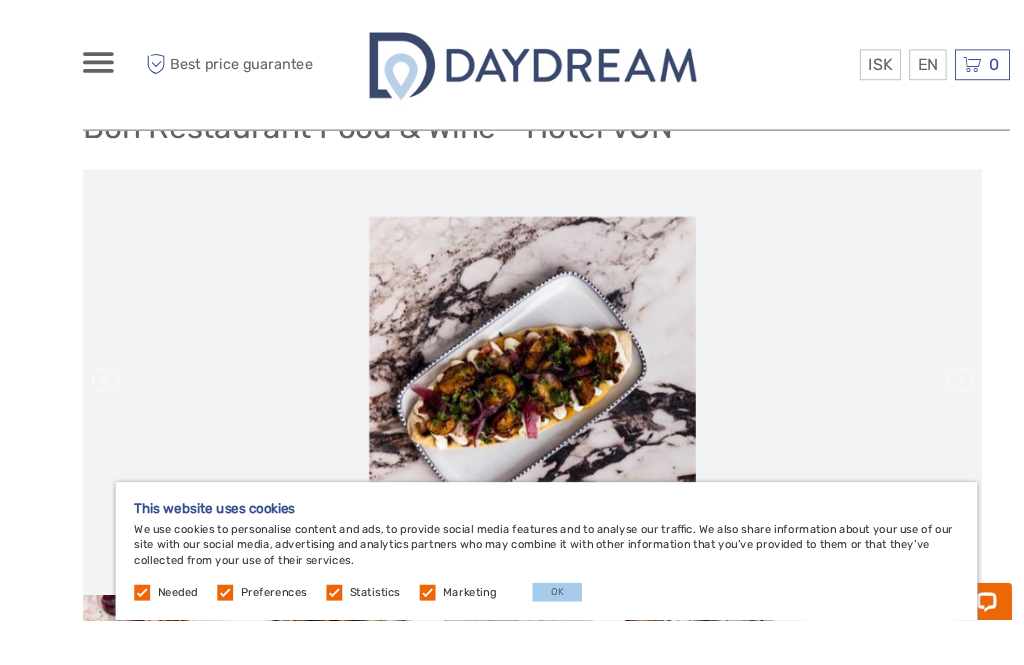 scroll, scrollTop: 179, scrollLeft: 0, axis: vertical 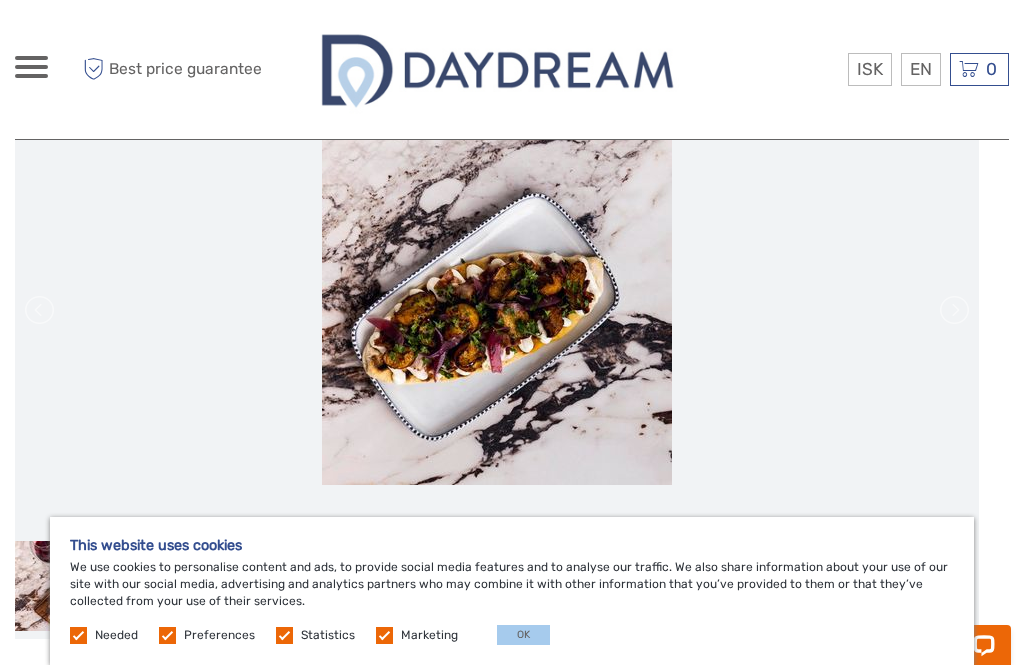 click at bounding box center [676, 586] 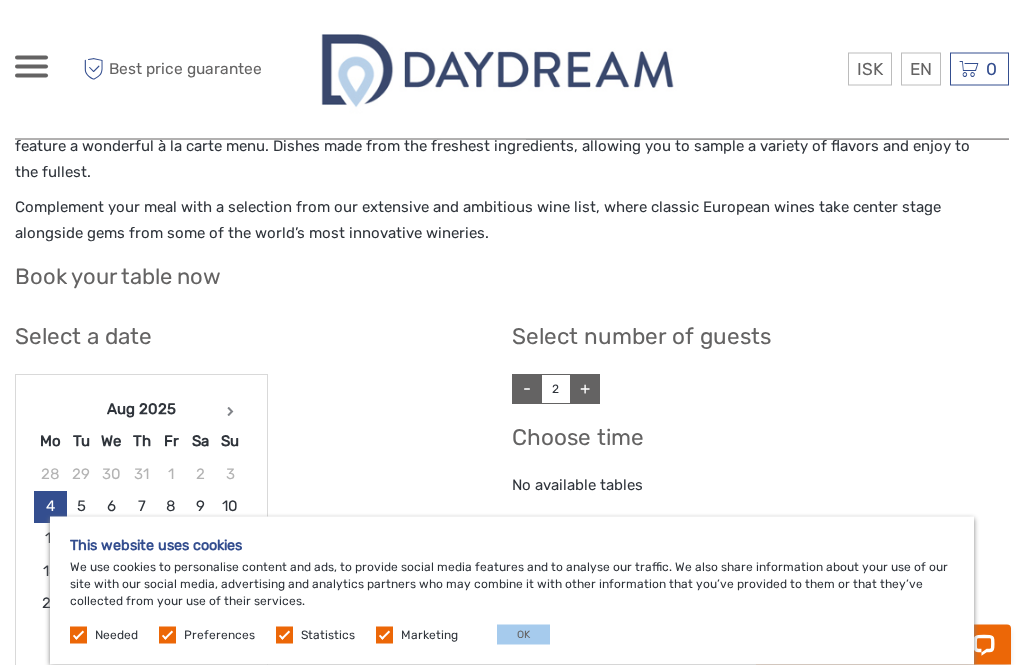 scroll, scrollTop: 912, scrollLeft: 0, axis: vertical 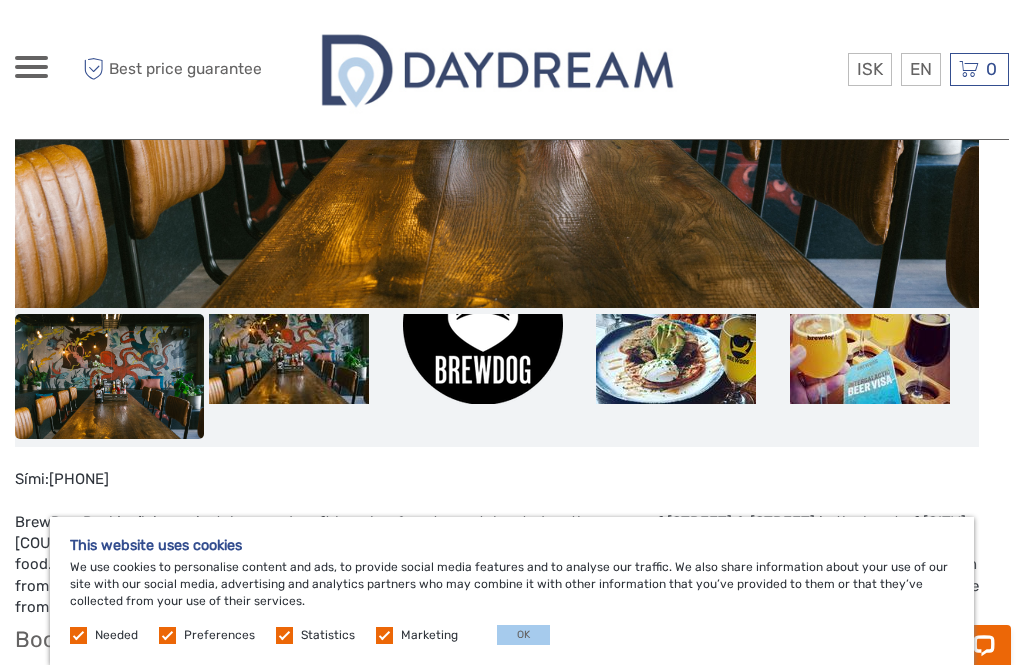 click at bounding box center [289, 359] 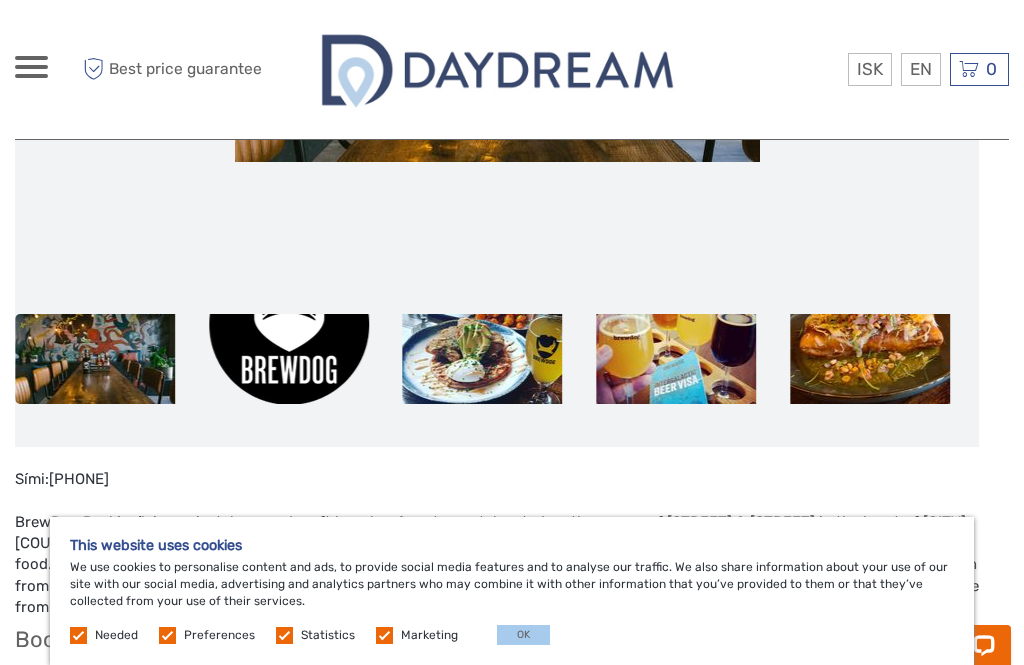 click at bounding box center [483, 359] 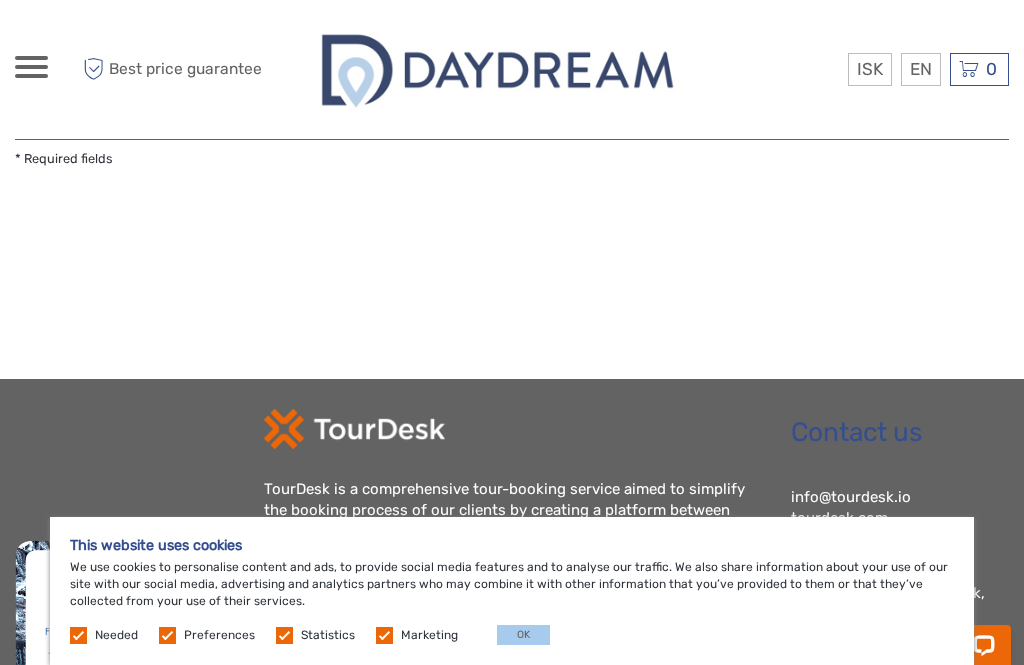 scroll, scrollTop: 2167, scrollLeft: 0, axis: vertical 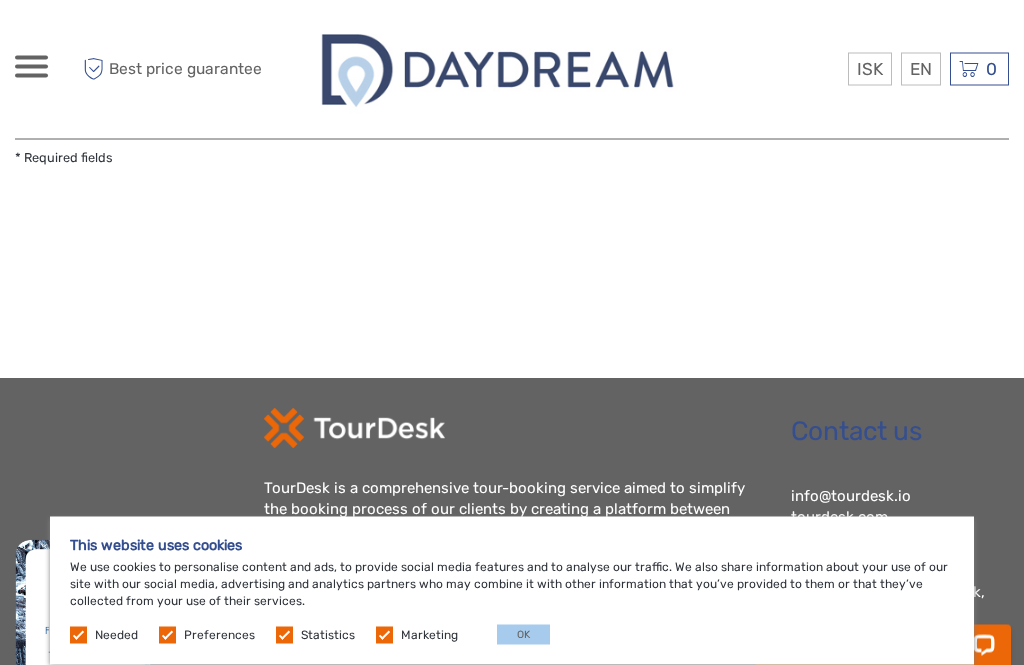 click at bounding box center [31, 67] 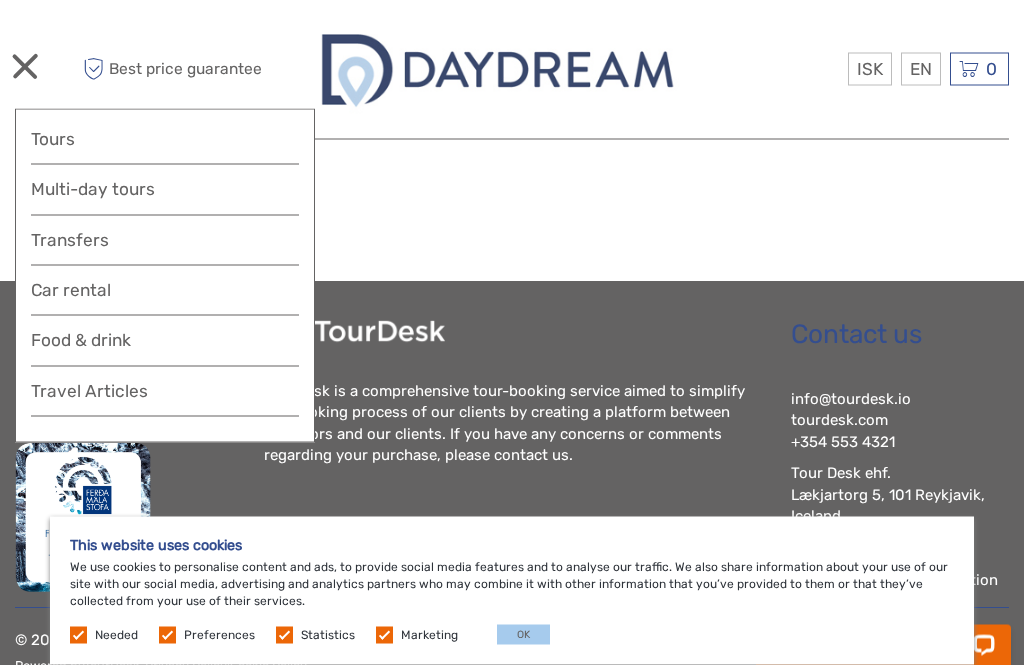 scroll, scrollTop: 2265, scrollLeft: 0, axis: vertical 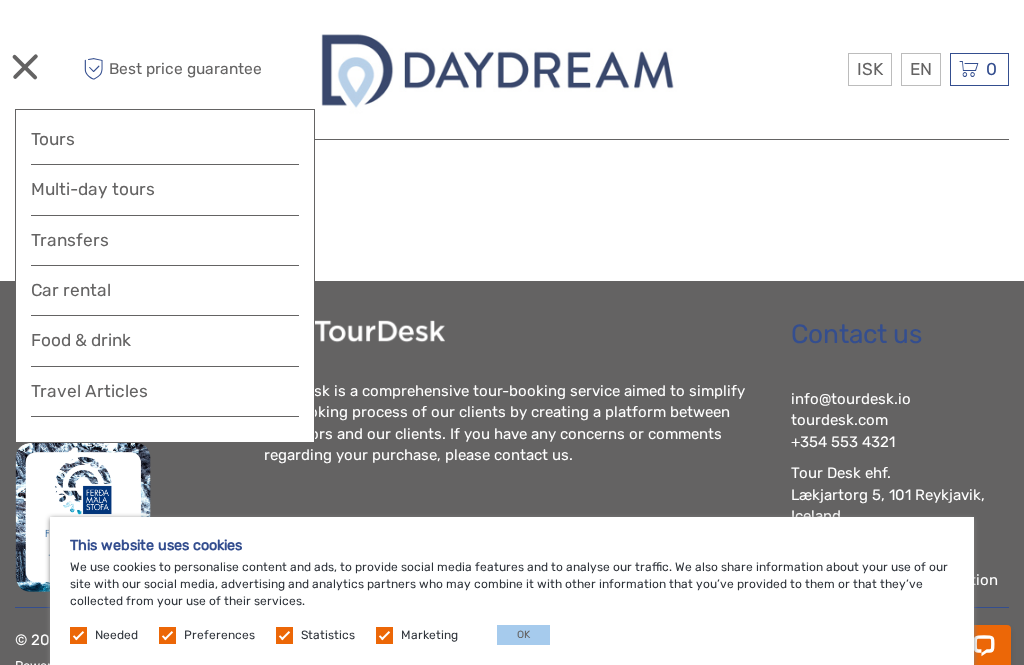 click on "Transfers" at bounding box center [165, 240] 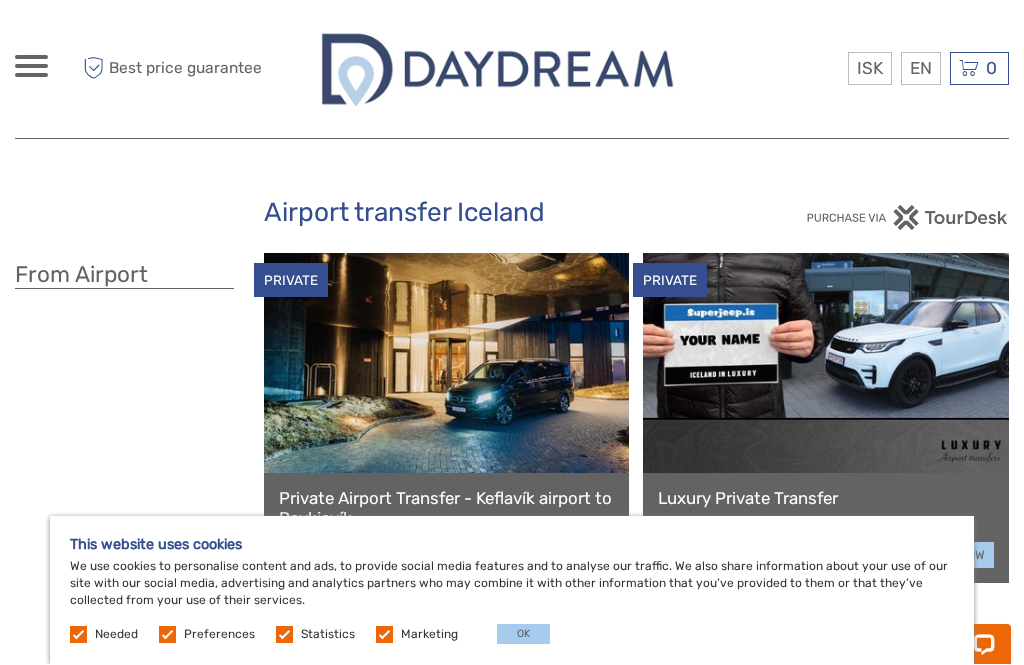scroll, scrollTop: 24, scrollLeft: 0, axis: vertical 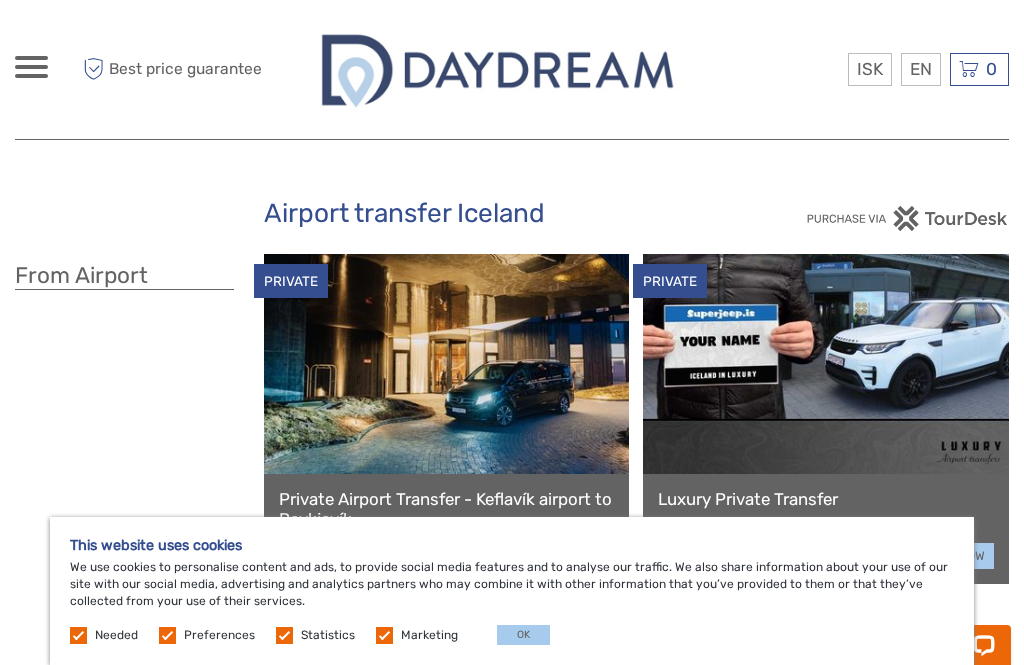 click on "$" at bounding box center (0, 0) 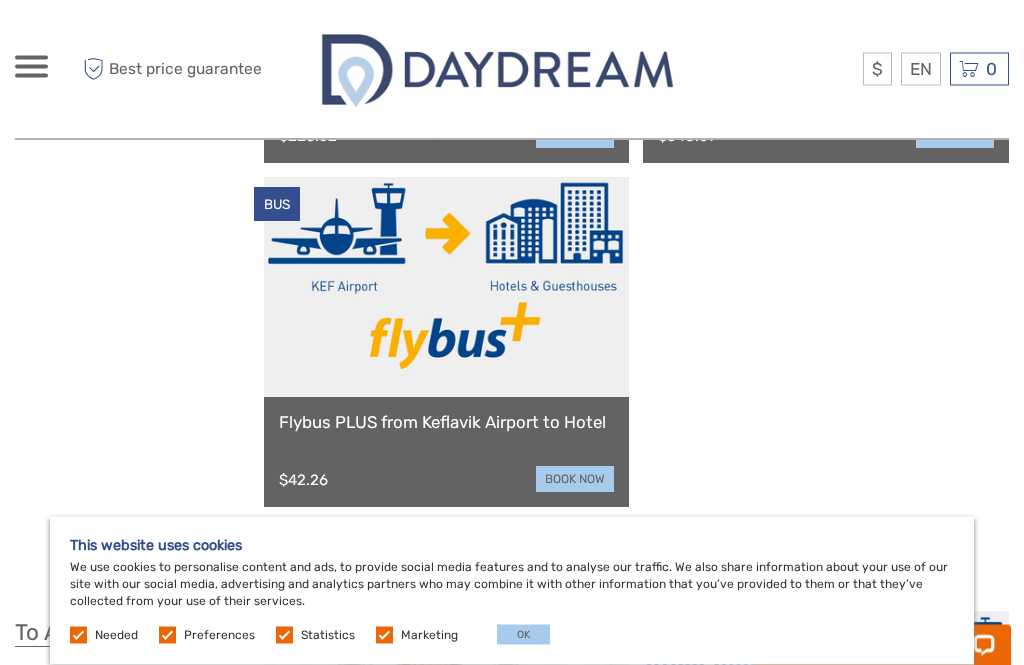 scroll, scrollTop: 421, scrollLeft: 0, axis: vertical 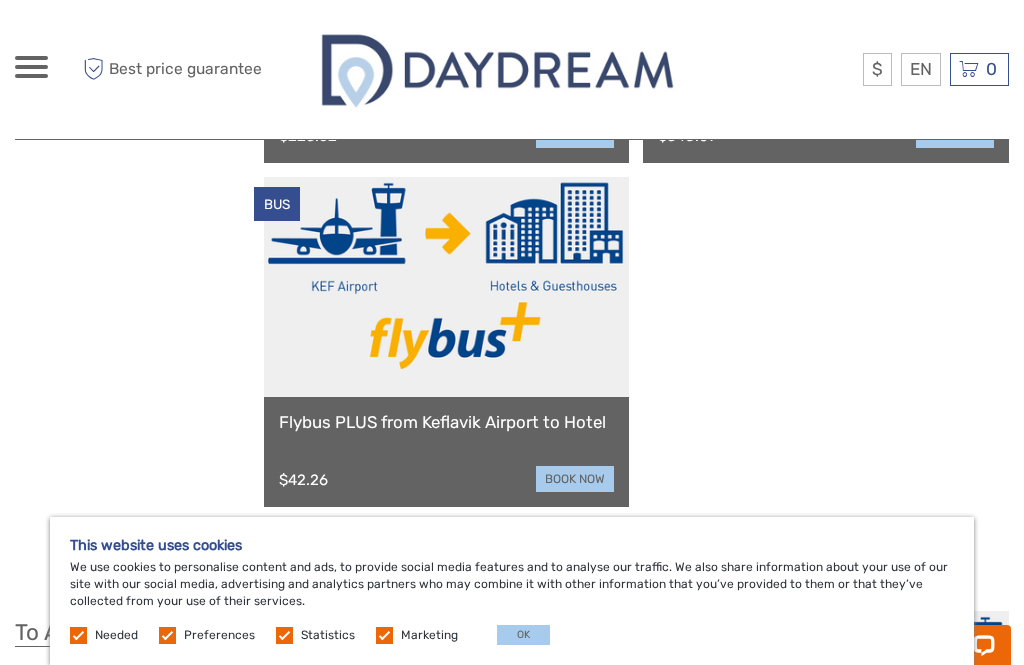 click on "book now" at bounding box center [575, 479] 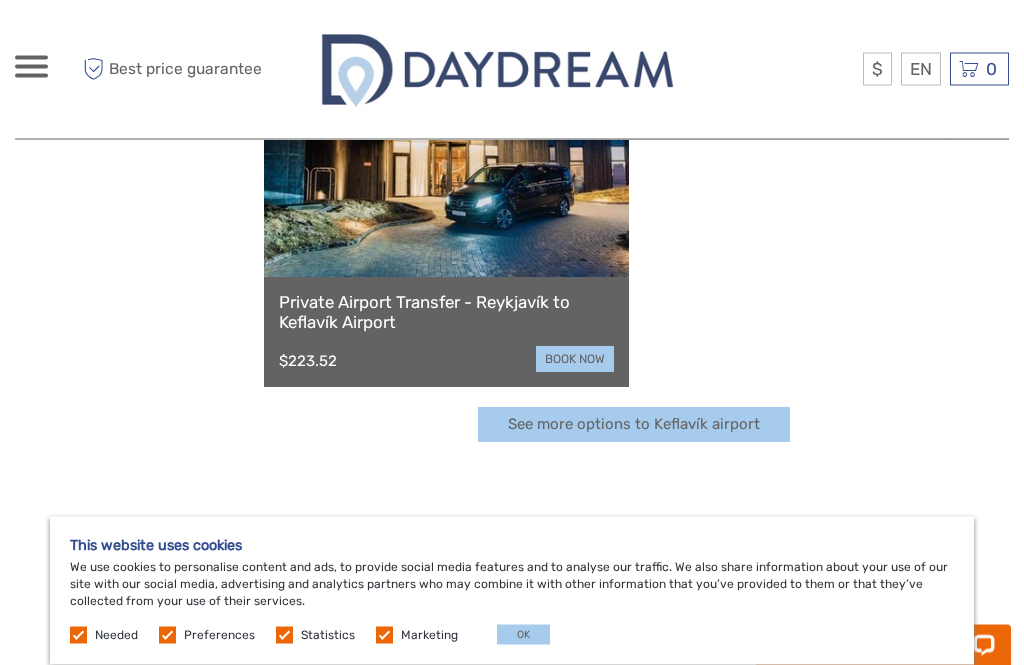 scroll, scrollTop: 1319, scrollLeft: 0, axis: vertical 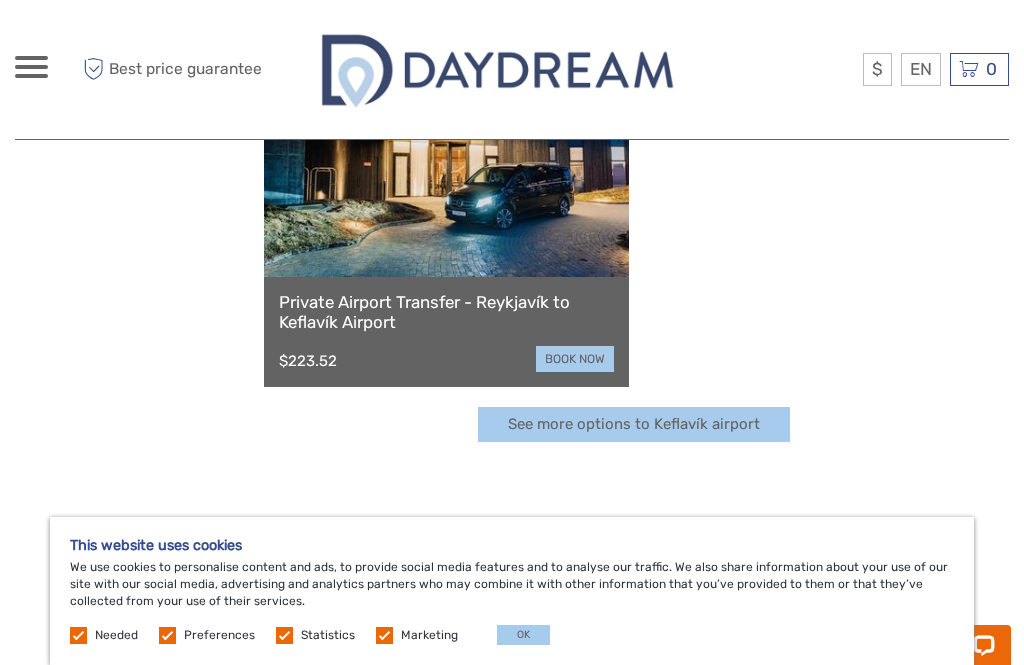 click on "See more options to Keflavík airport" at bounding box center (634, 424) 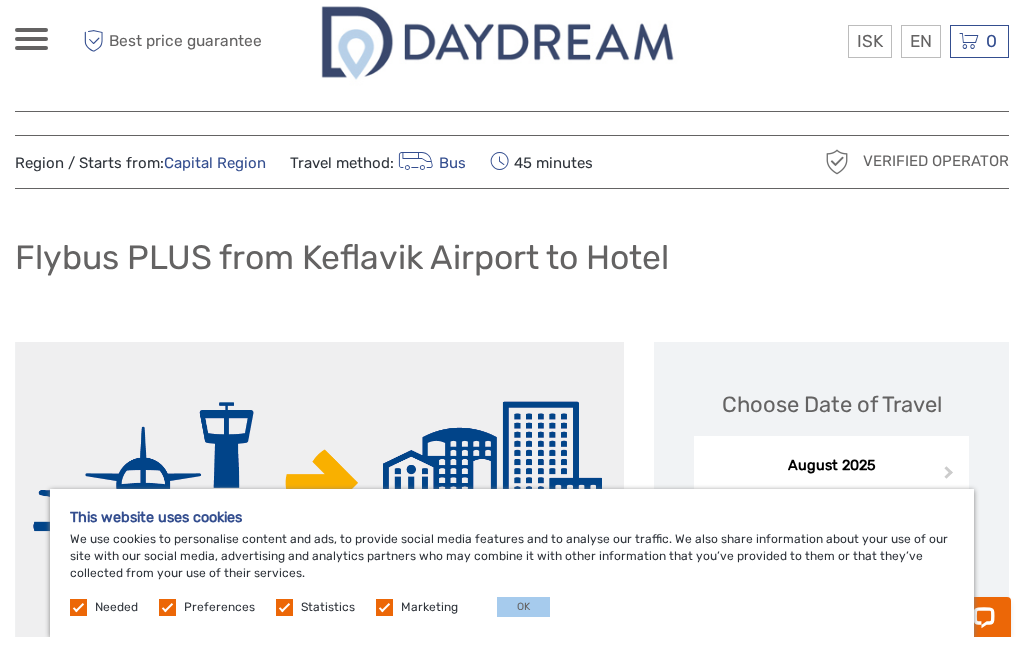 scroll, scrollTop: 209, scrollLeft: 0, axis: vertical 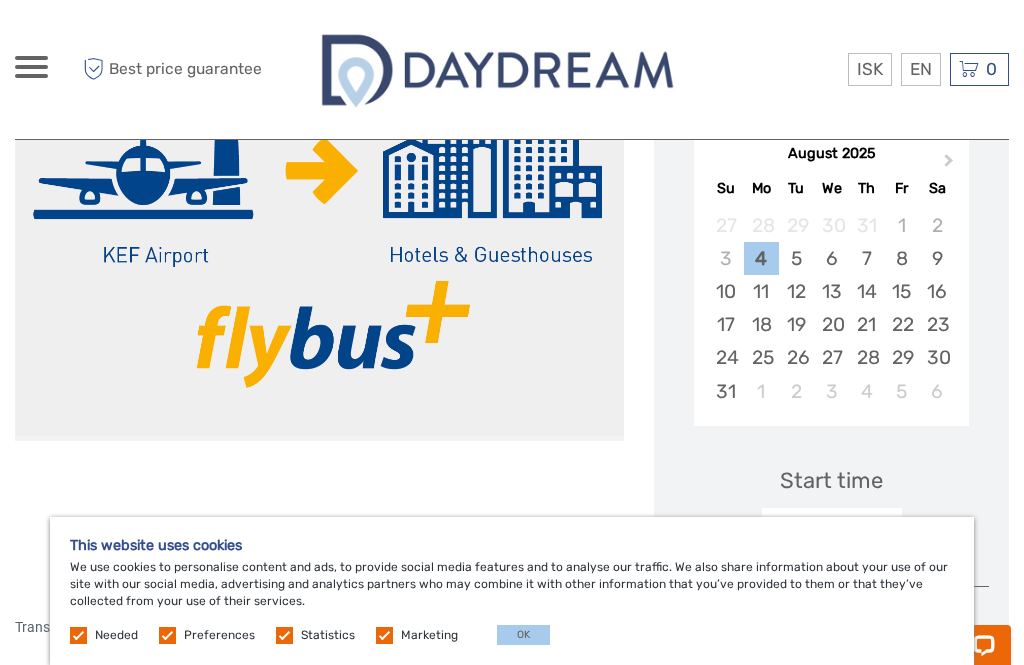 click on "12" at bounding box center [796, 291] 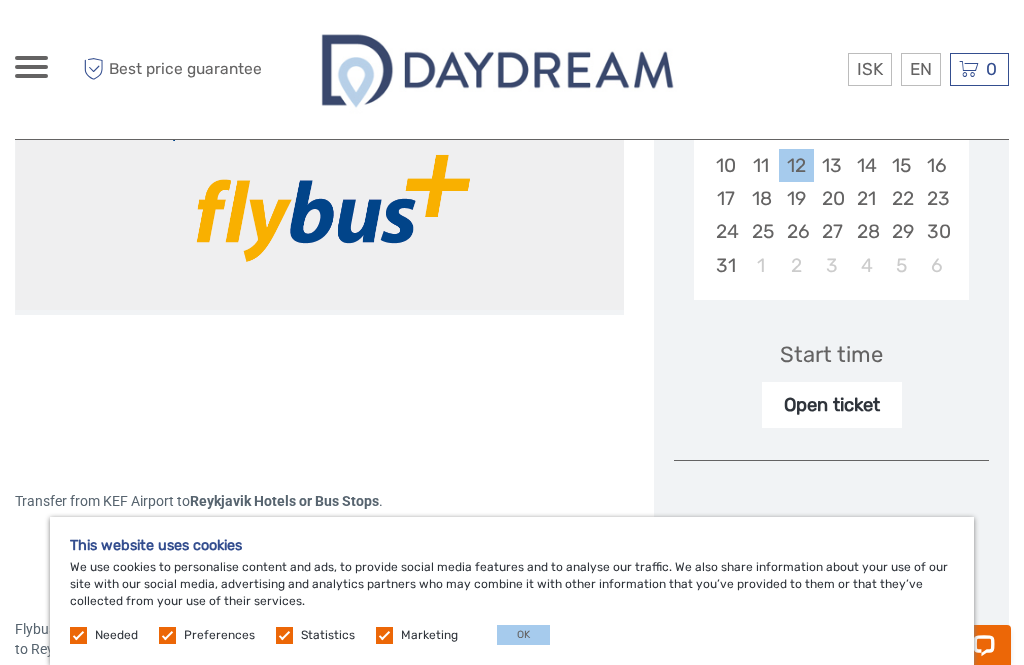 scroll, scrollTop: 495, scrollLeft: 0, axis: vertical 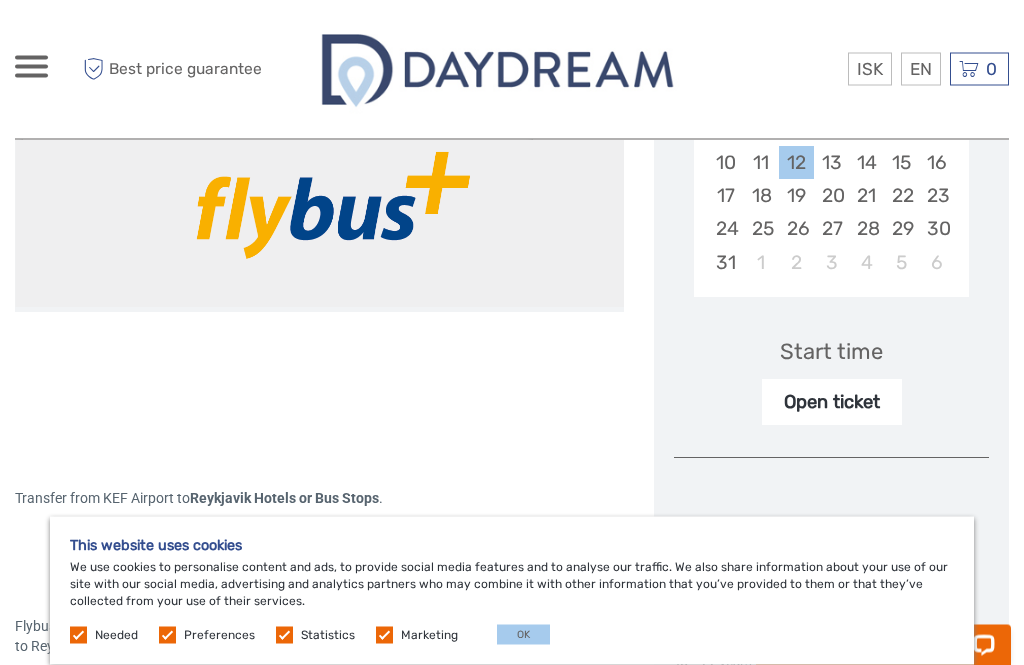 click on "Open ticket" at bounding box center [832, 403] 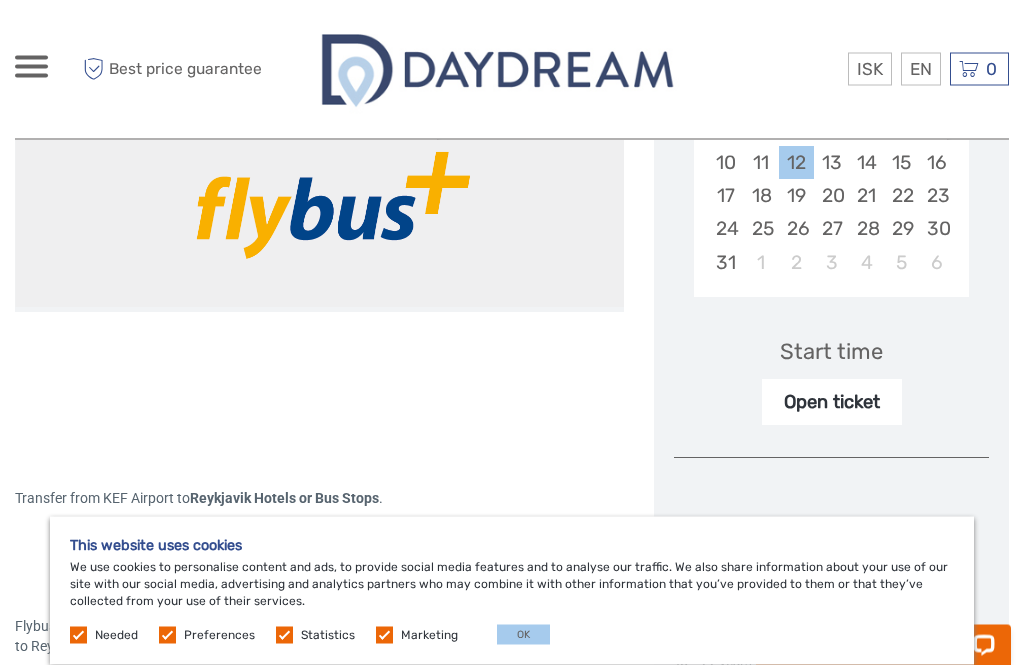 click on "Open ticket" at bounding box center [832, 403] 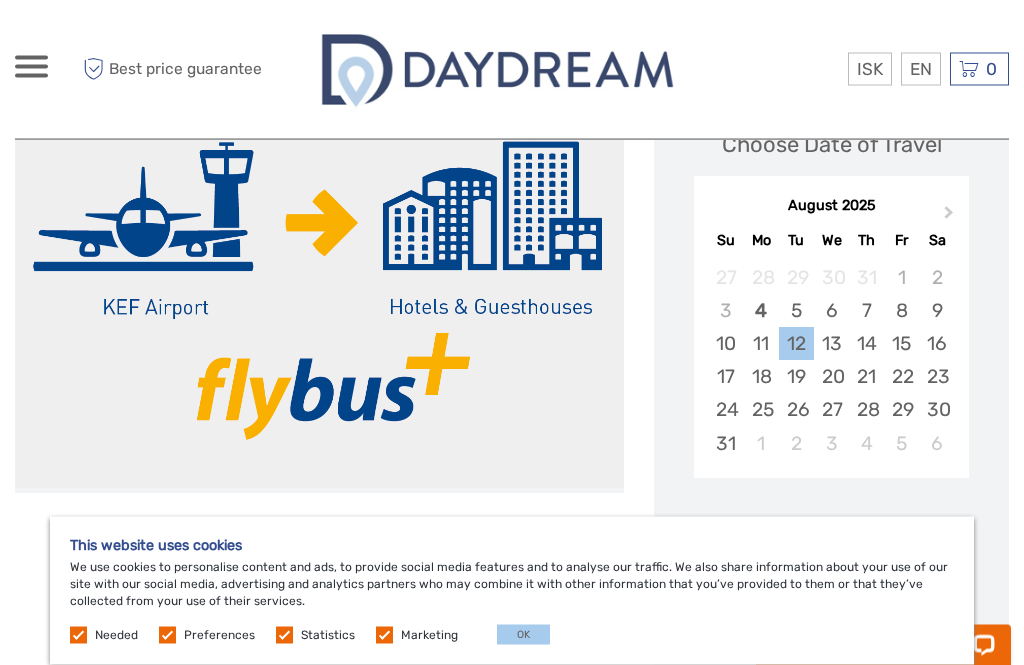 scroll, scrollTop: 315, scrollLeft: 0, axis: vertical 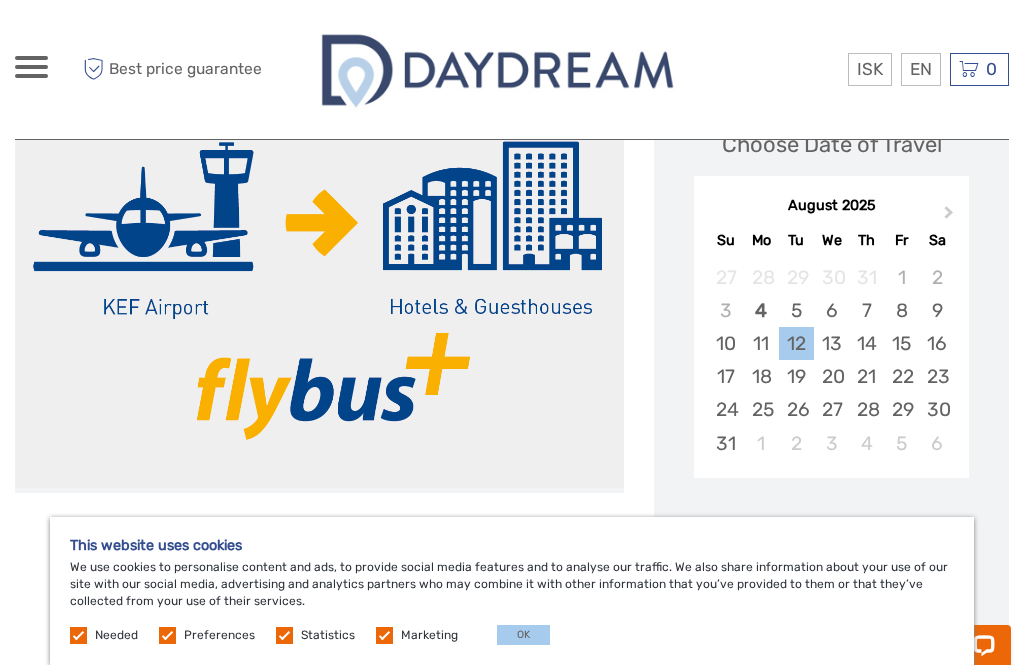 click on "$" at bounding box center [0, 0] 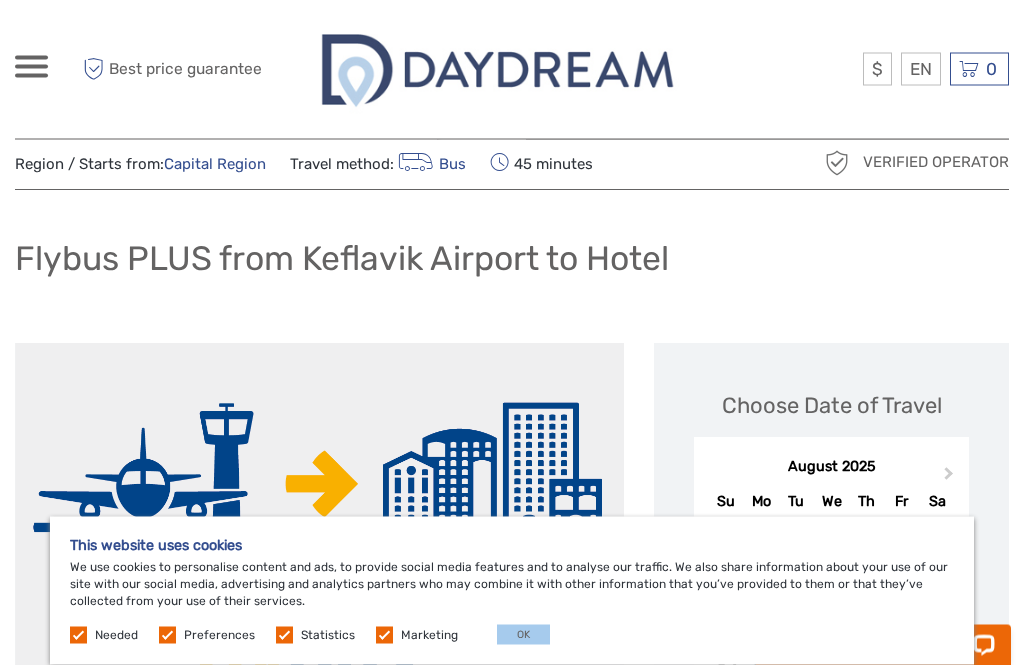 scroll, scrollTop: 0, scrollLeft: 0, axis: both 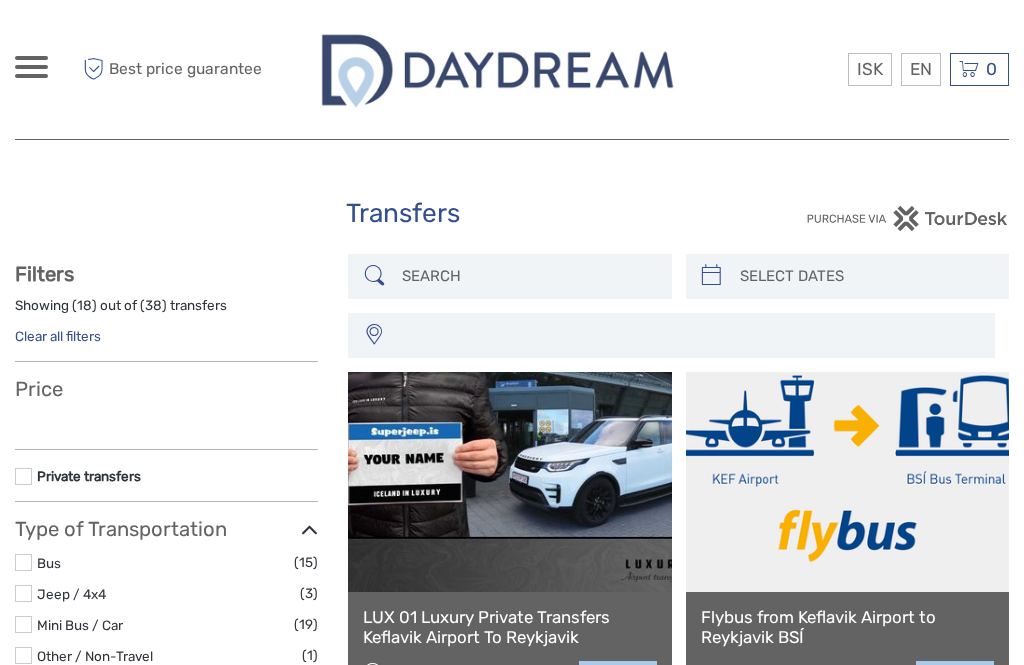 select 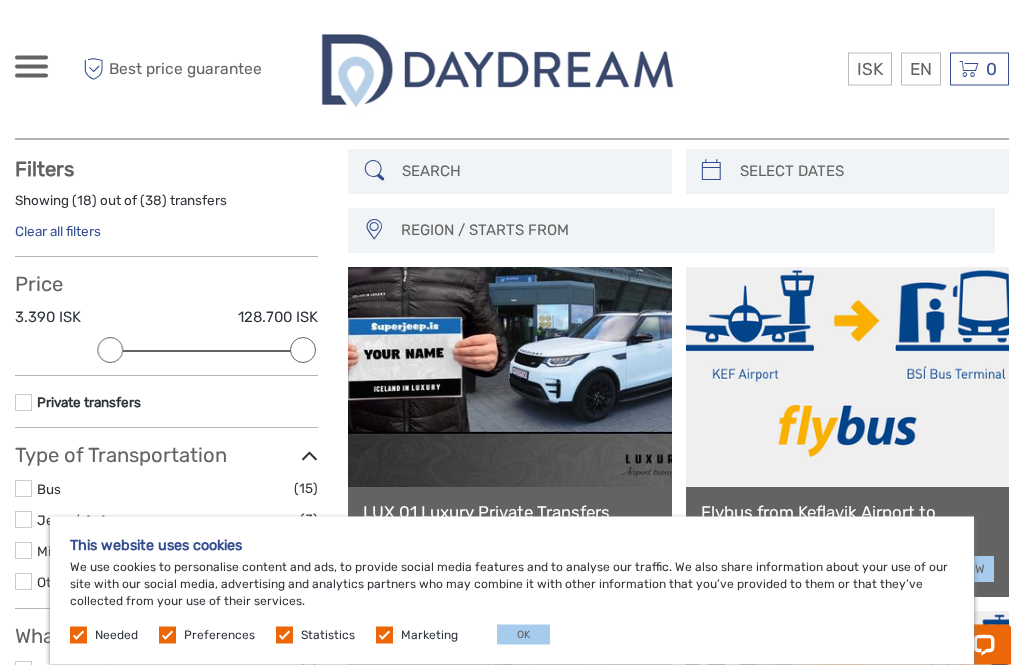 scroll, scrollTop: 180, scrollLeft: 0, axis: vertical 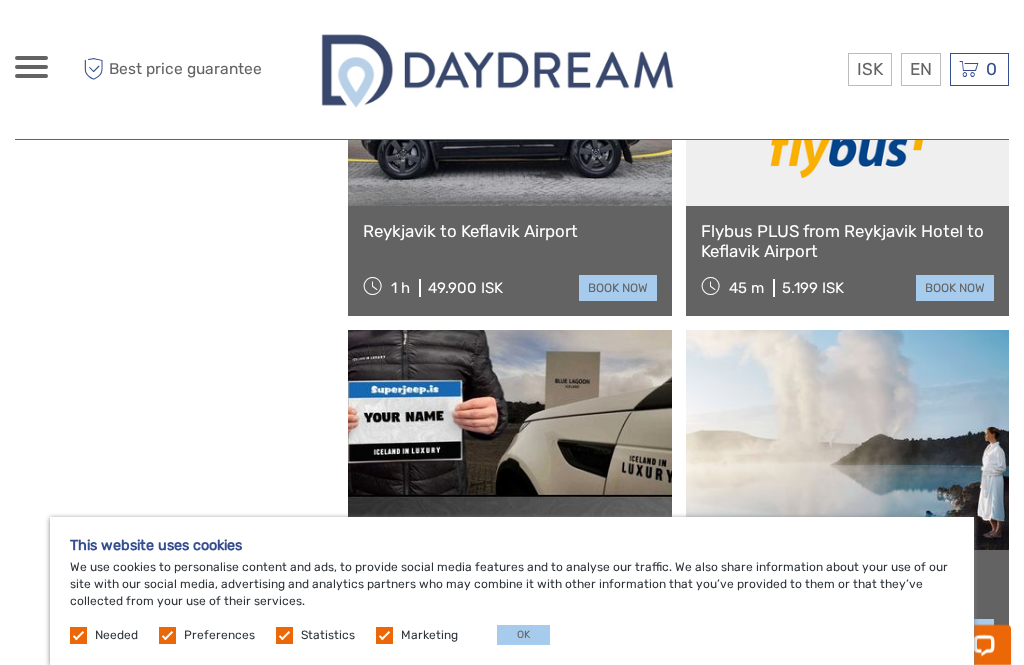 click on "$" at bounding box center [0, 0] 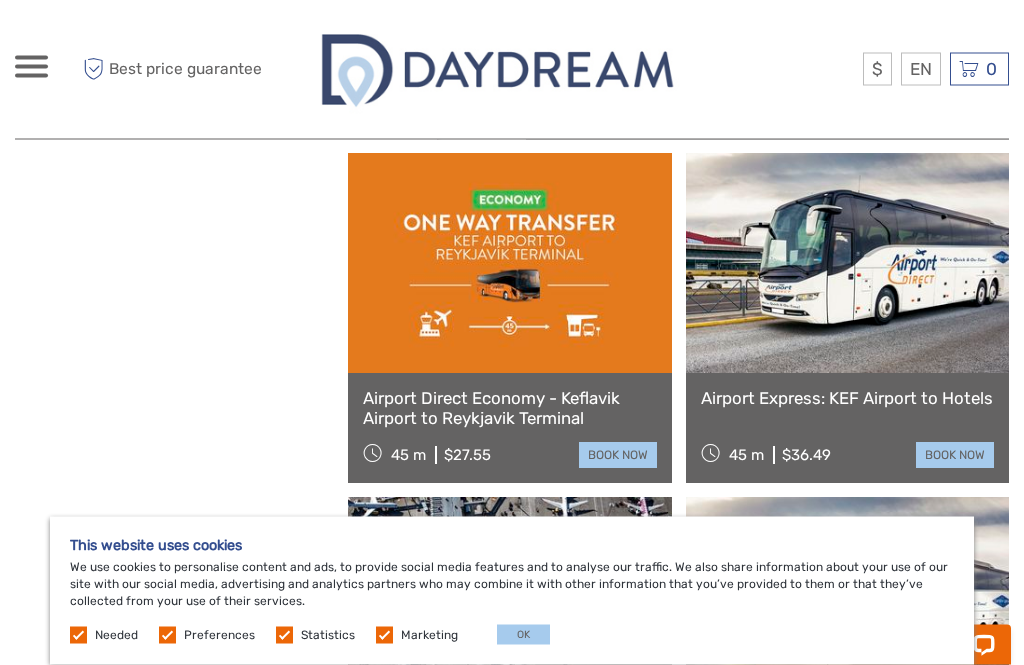scroll, scrollTop: 1934, scrollLeft: 0, axis: vertical 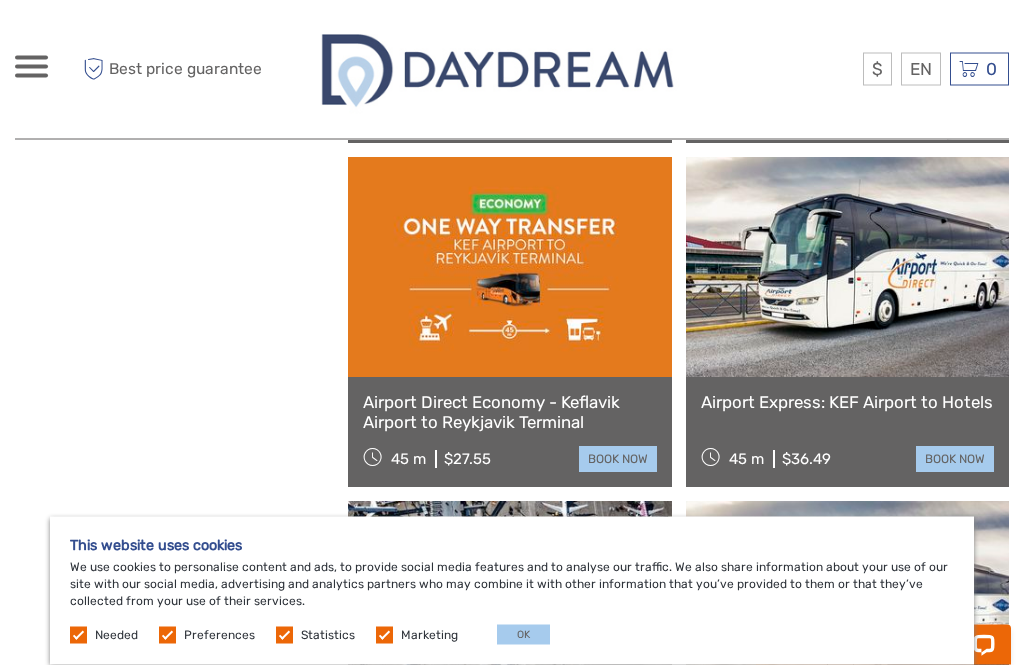click at bounding box center [509, 268] 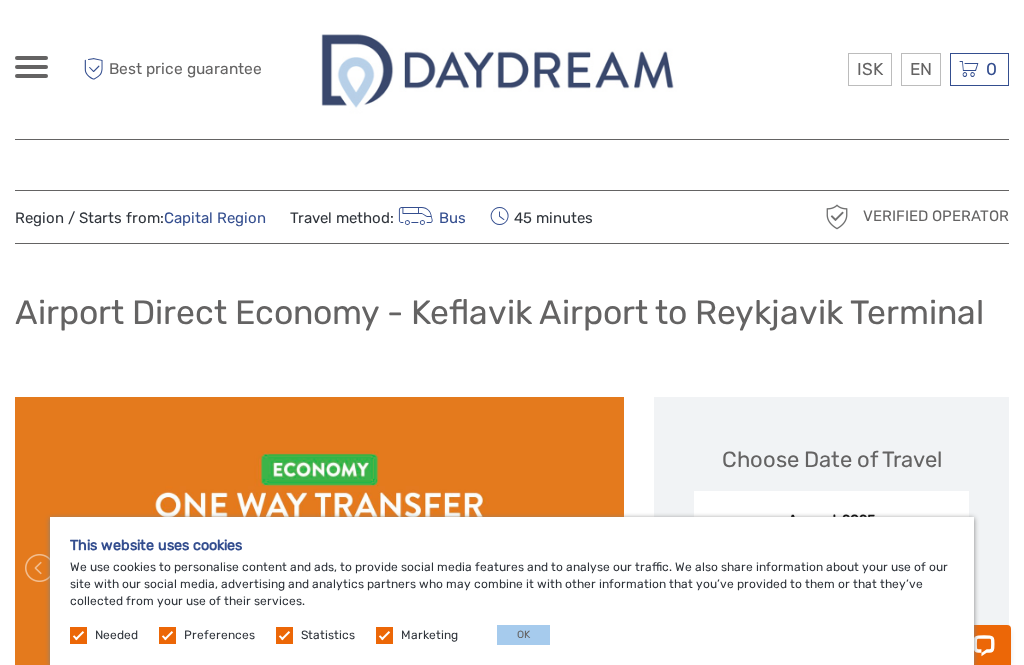 scroll, scrollTop: 0, scrollLeft: 0, axis: both 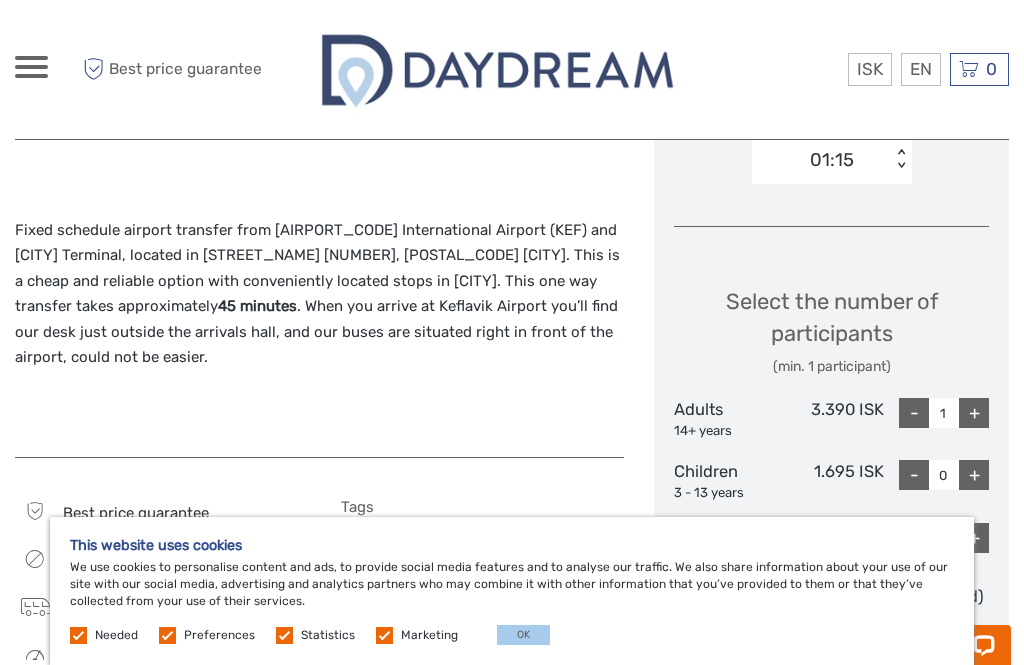 click on "$" at bounding box center [0, 0] 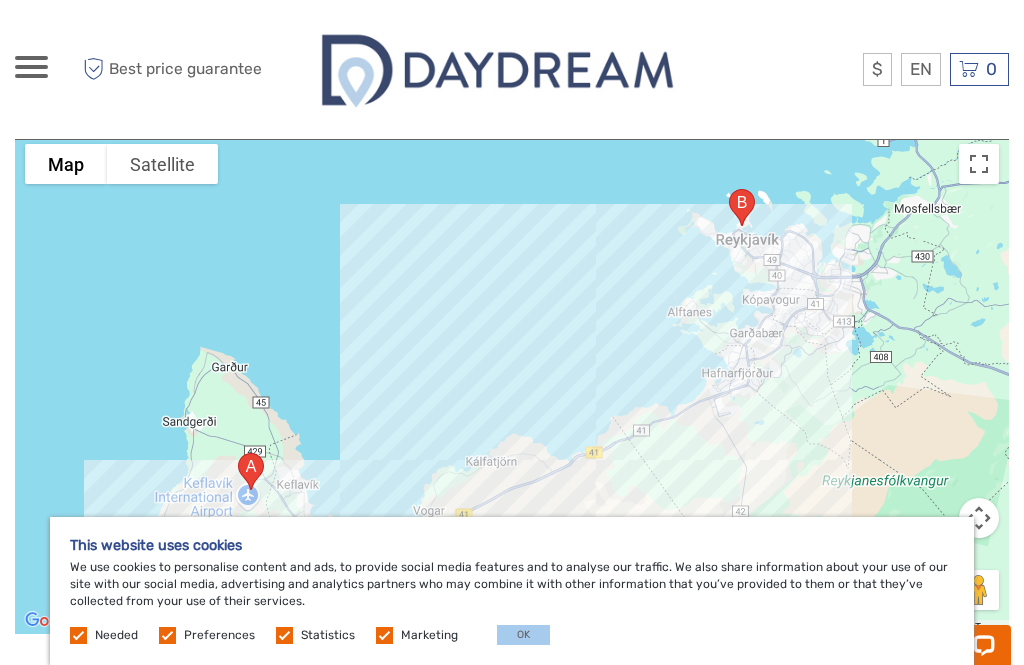 scroll, scrollTop: 2054, scrollLeft: 0, axis: vertical 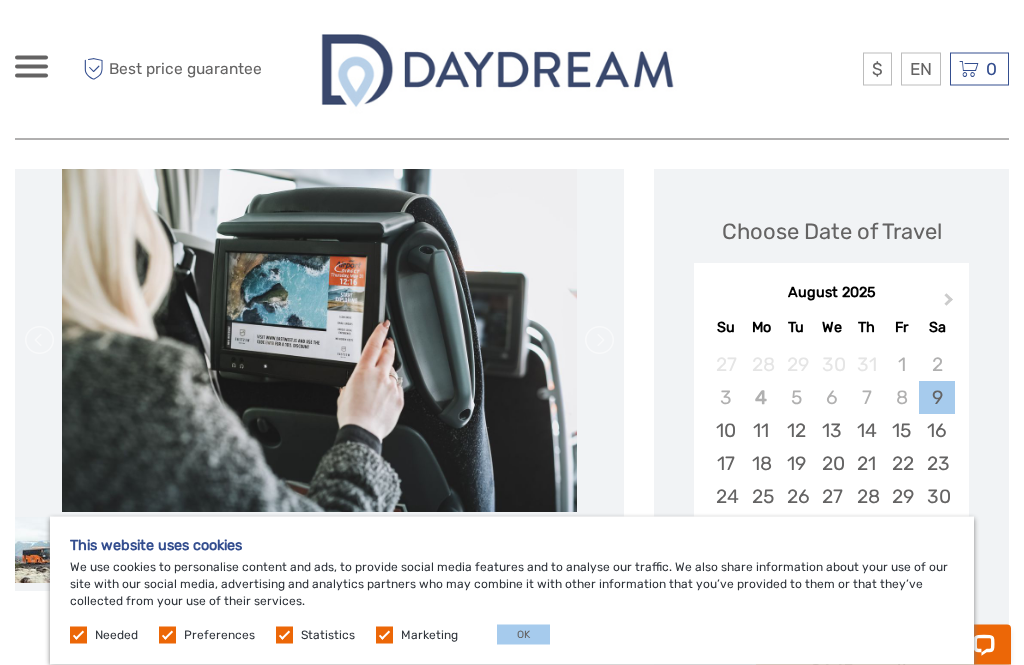 click at bounding box center [319, 551] 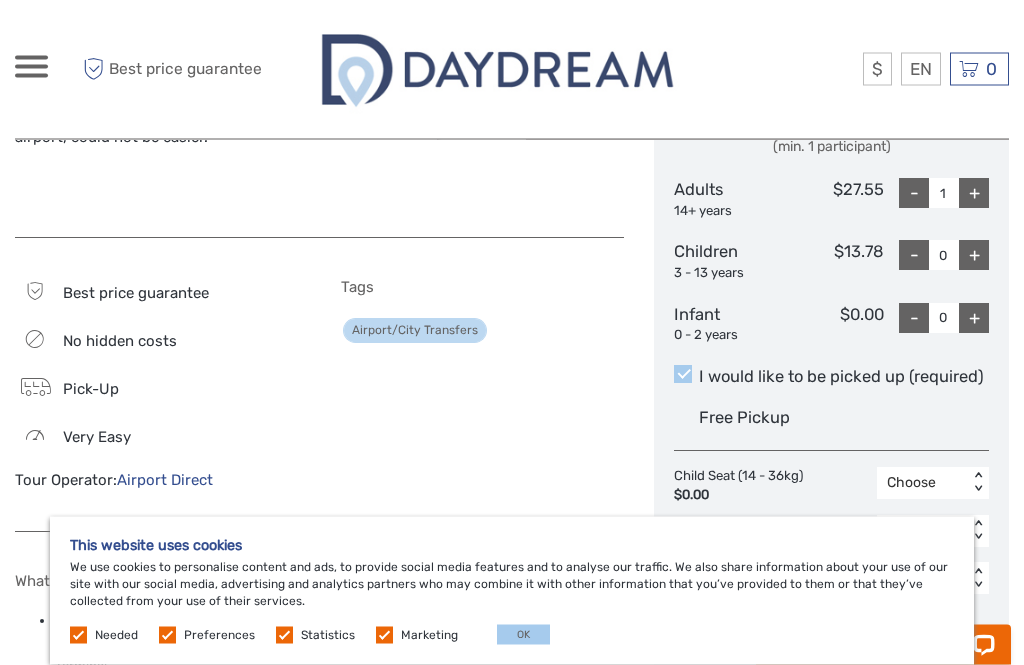scroll, scrollTop: 962, scrollLeft: 0, axis: vertical 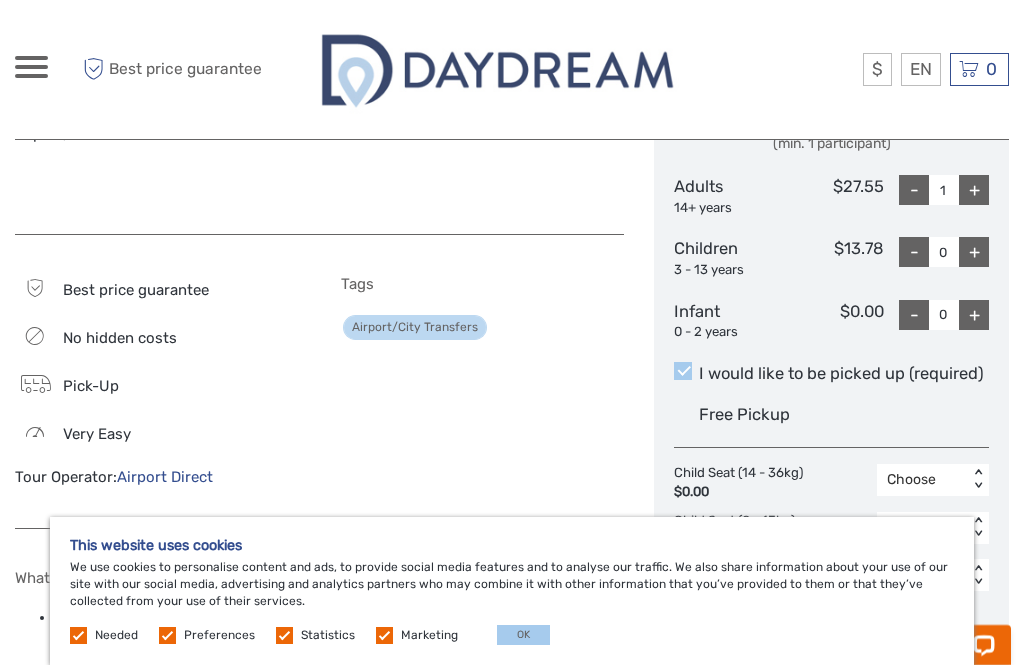 click on "Airport Direct" at bounding box center [165, 477] 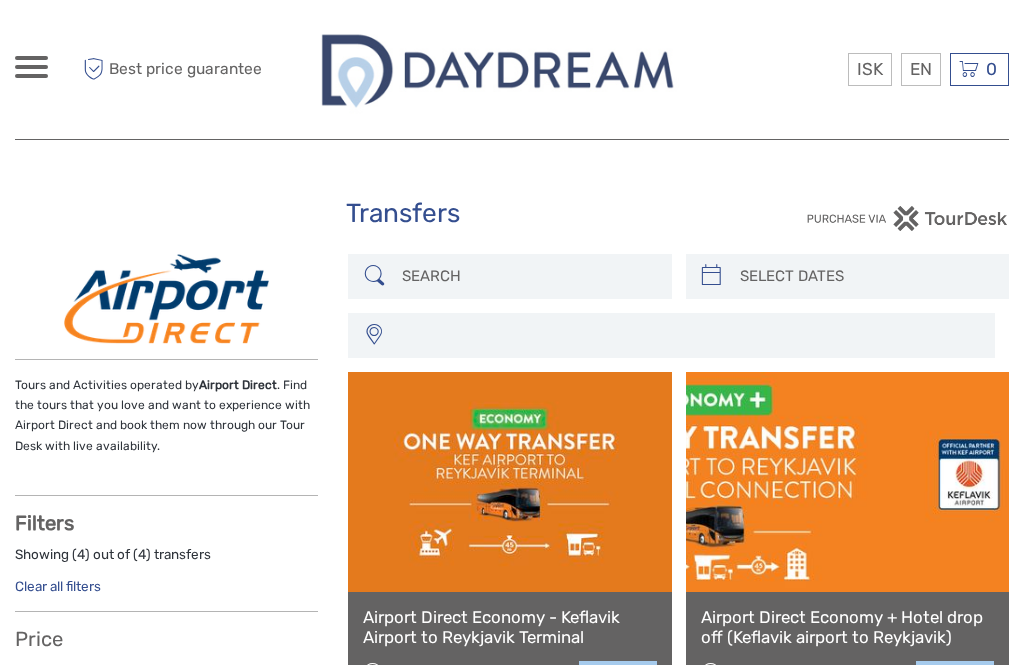 select 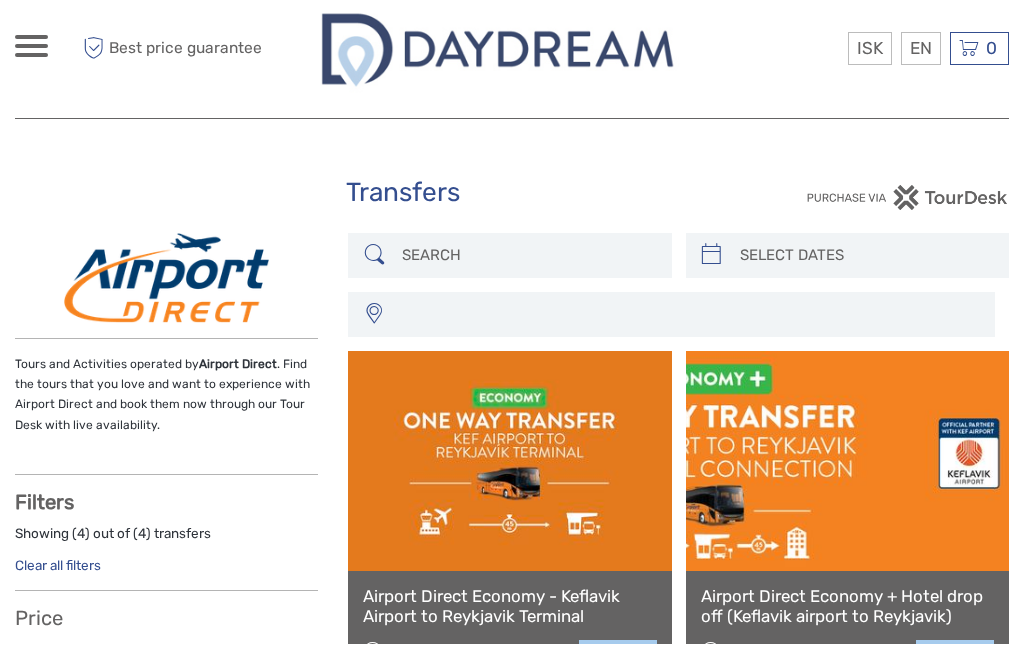 select 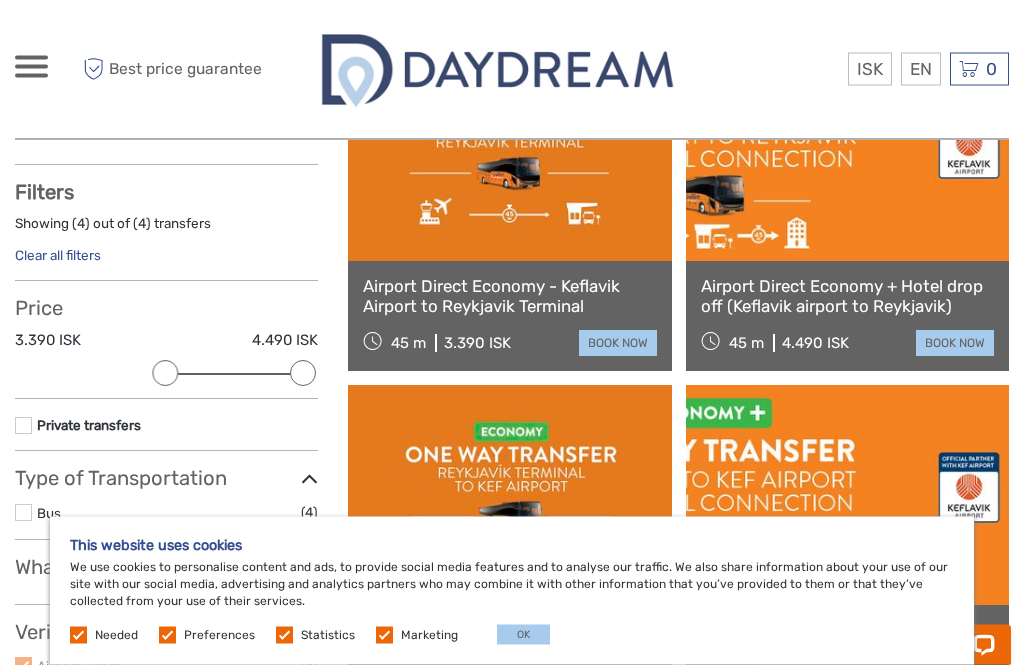 scroll, scrollTop: 0, scrollLeft: 0, axis: both 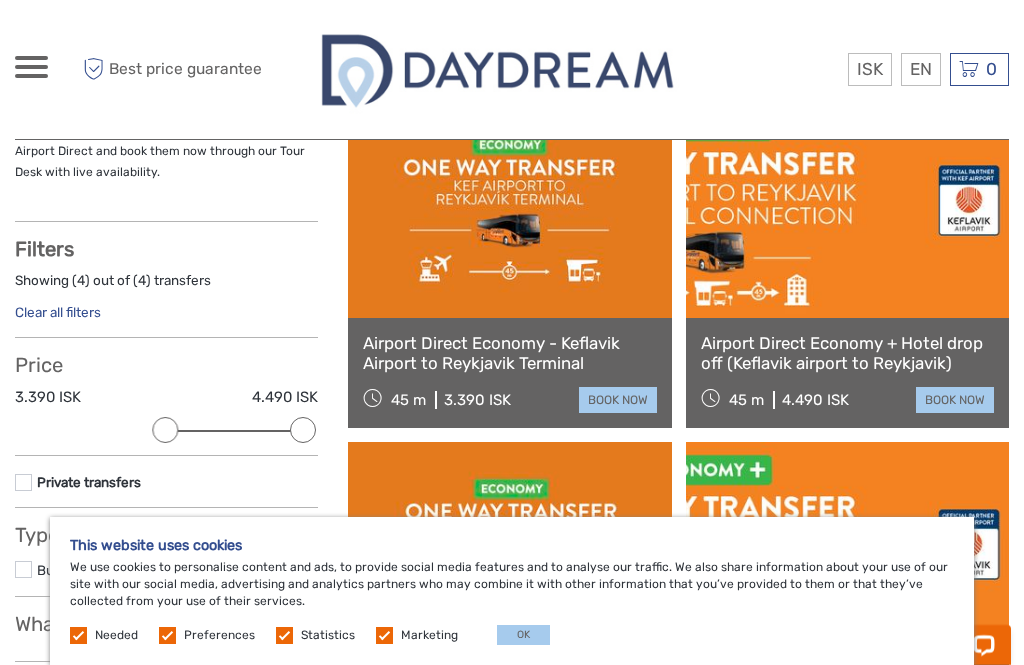 click on "$" at bounding box center (0, 0) 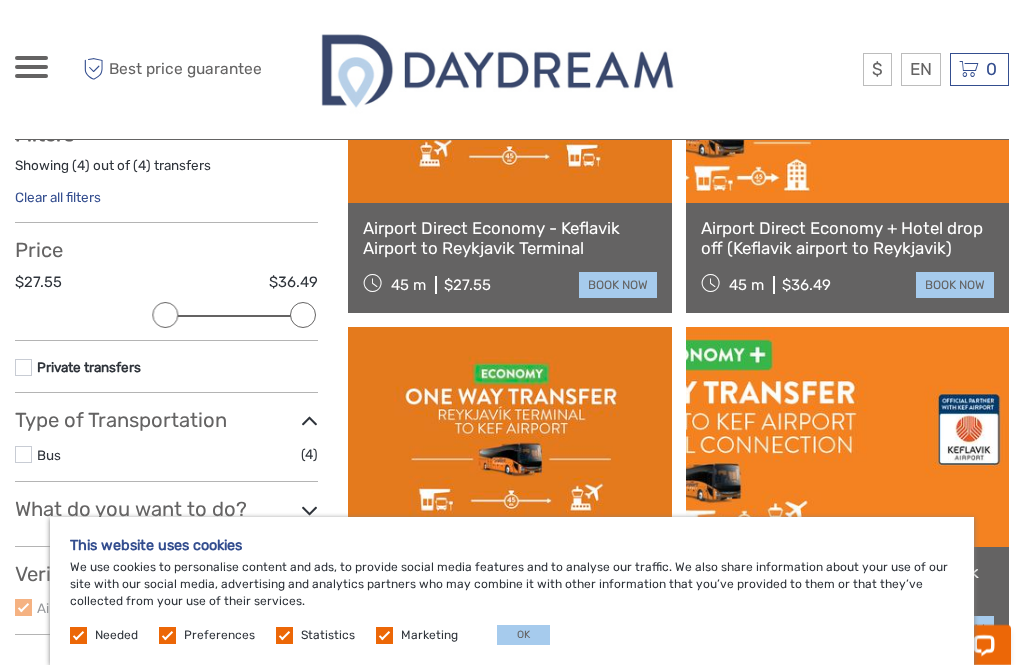 scroll, scrollTop: 390, scrollLeft: 0, axis: vertical 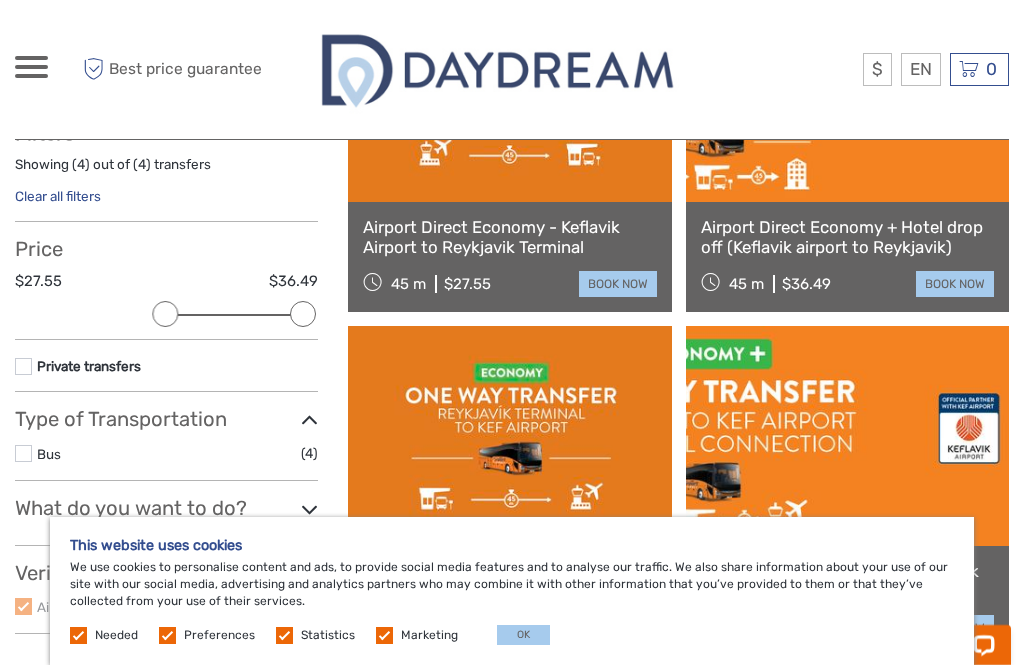 click on "book now" at bounding box center (955, 284) 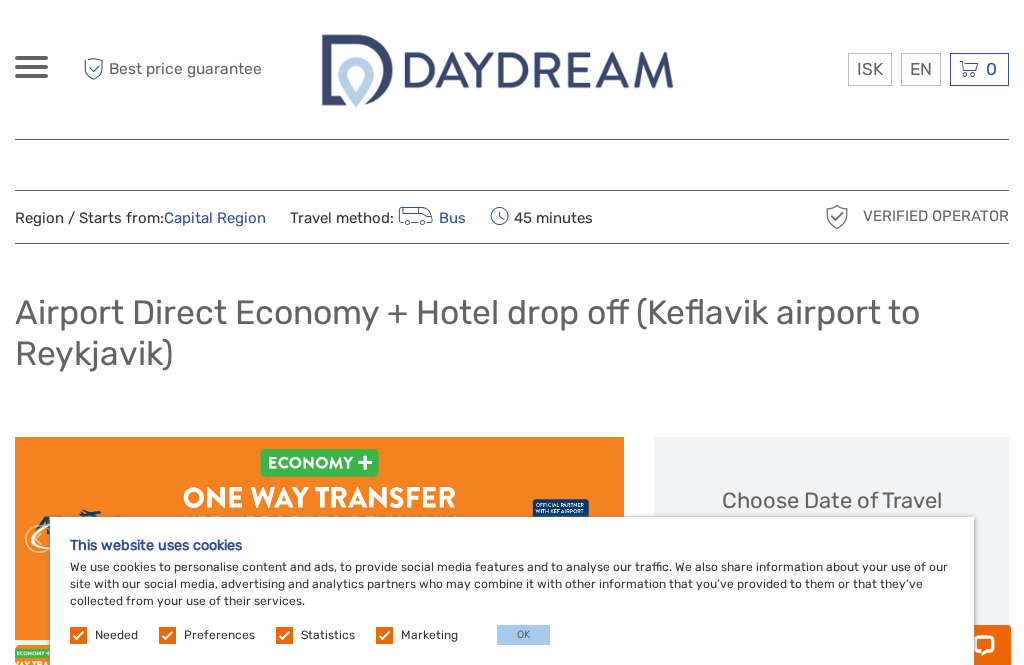 scroll, scrollTop: 124, scrollLeft: 0, axis: vertical 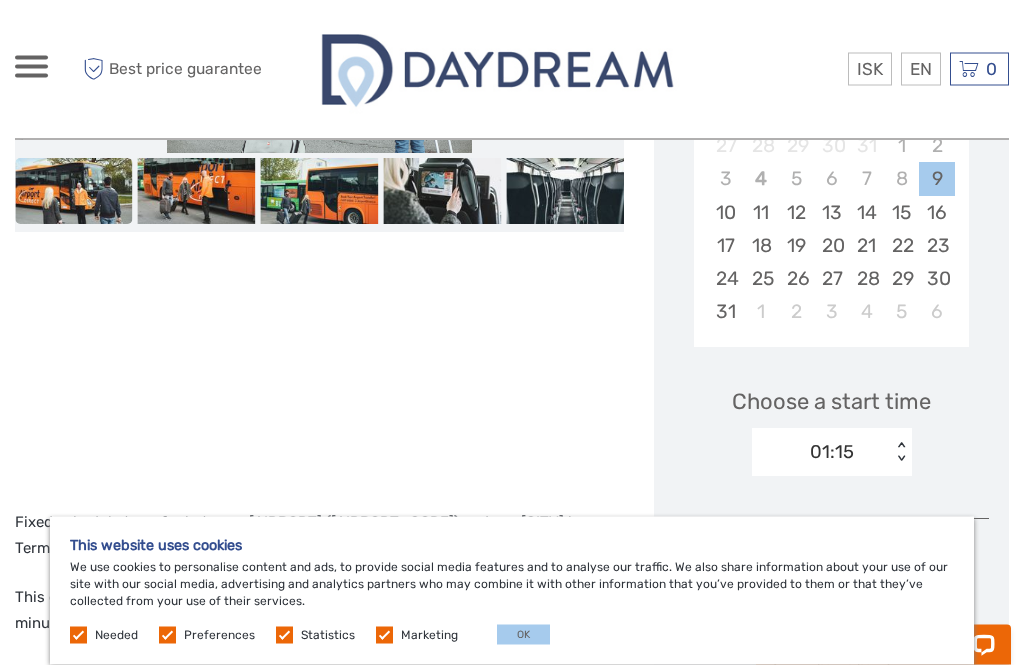 click on "12" at bounding box center (796, 213) 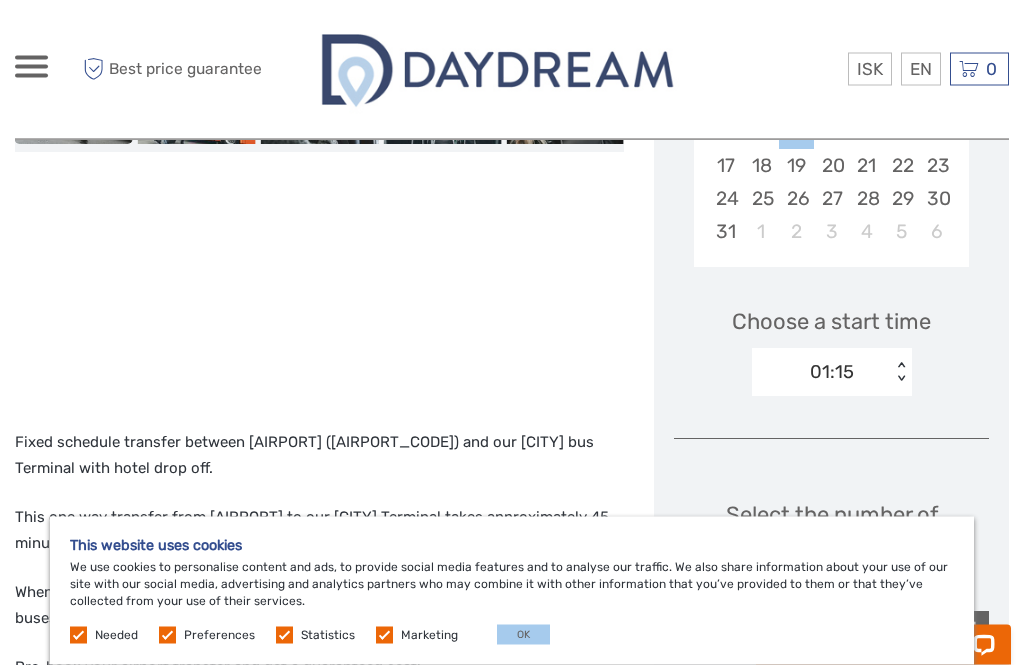 scroll, scrollTop: 555, scrollLeft: 0, axis: vertical 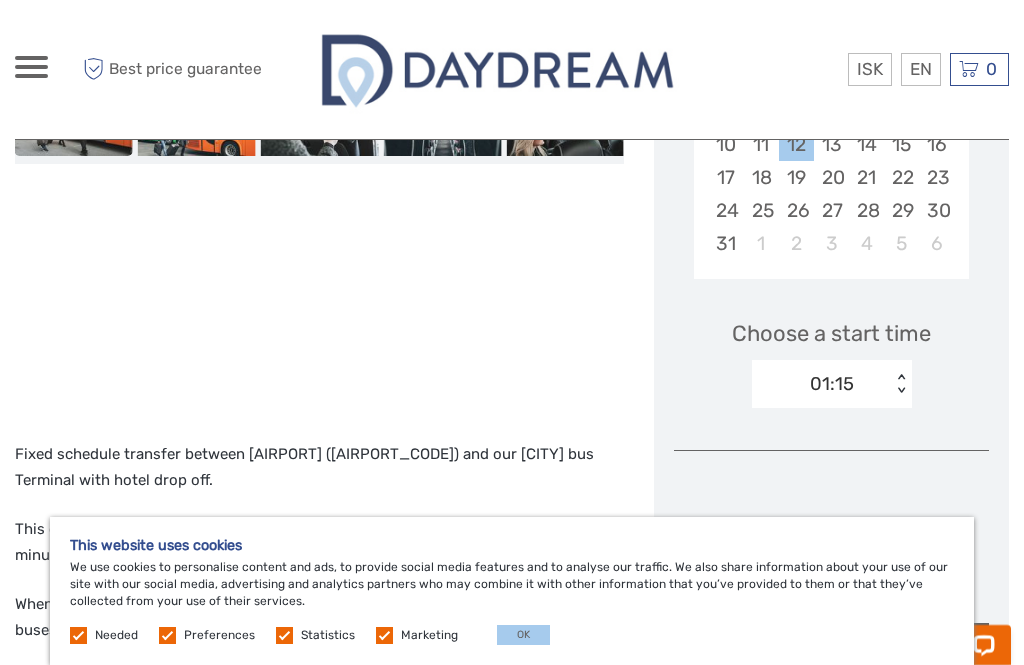 click on "$" at bounding box center (0, 0) 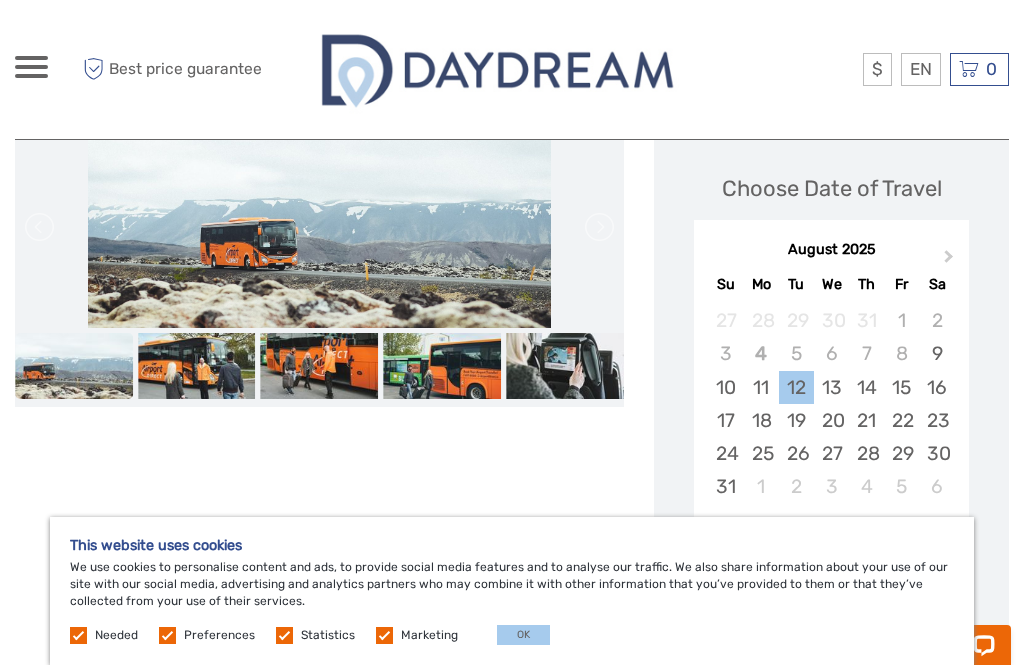 scroll, scrollTop: 306, scrollLeft: 0, axis: vertical 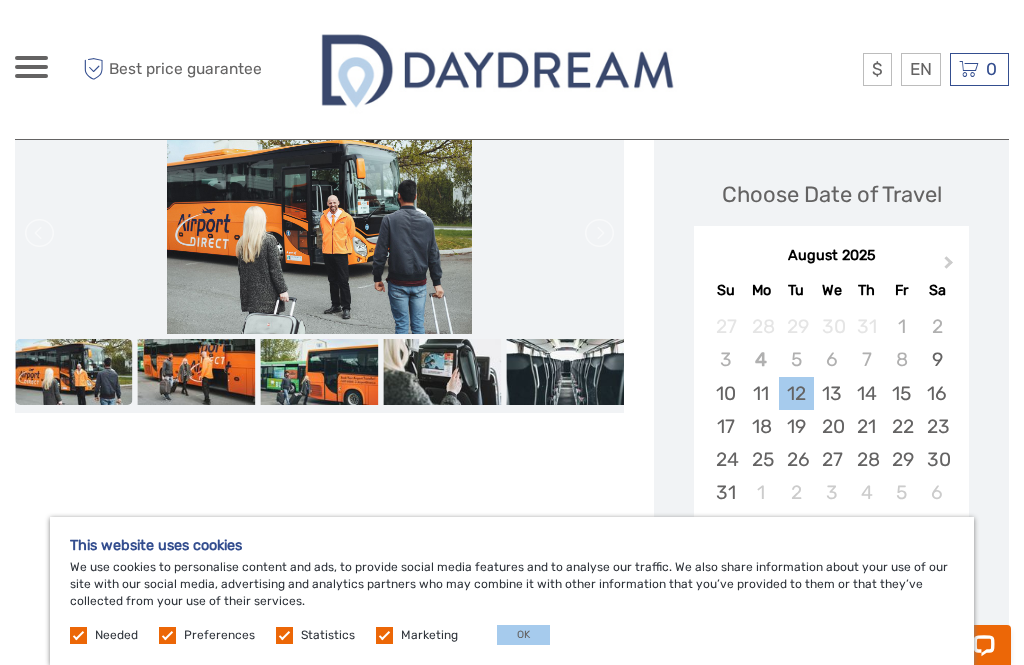 click at bounding box center (319, 232) 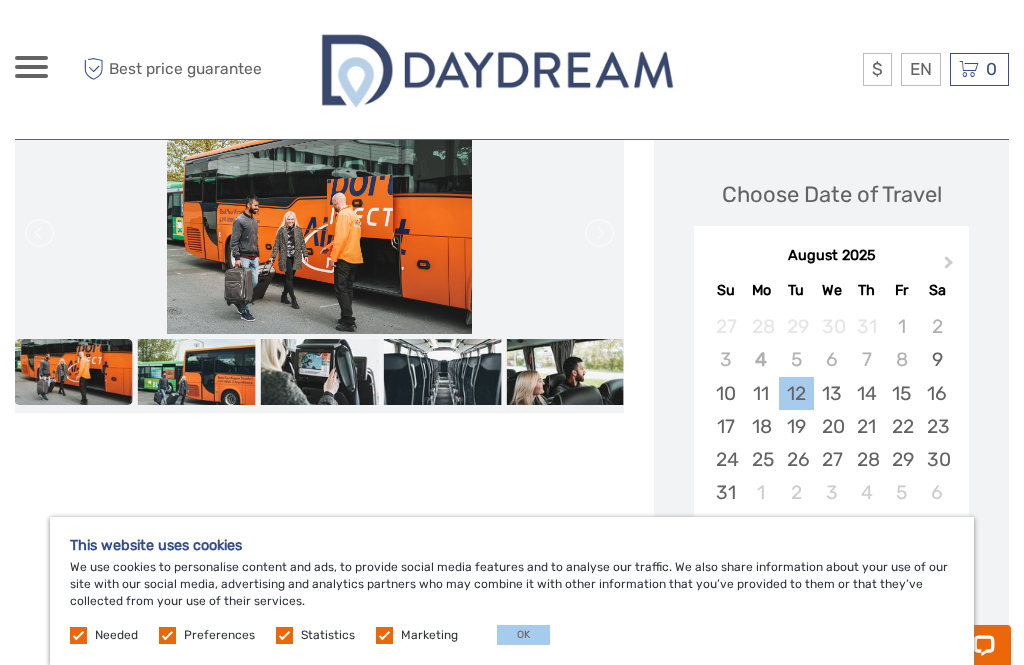 click at bounding box center (197, 372) 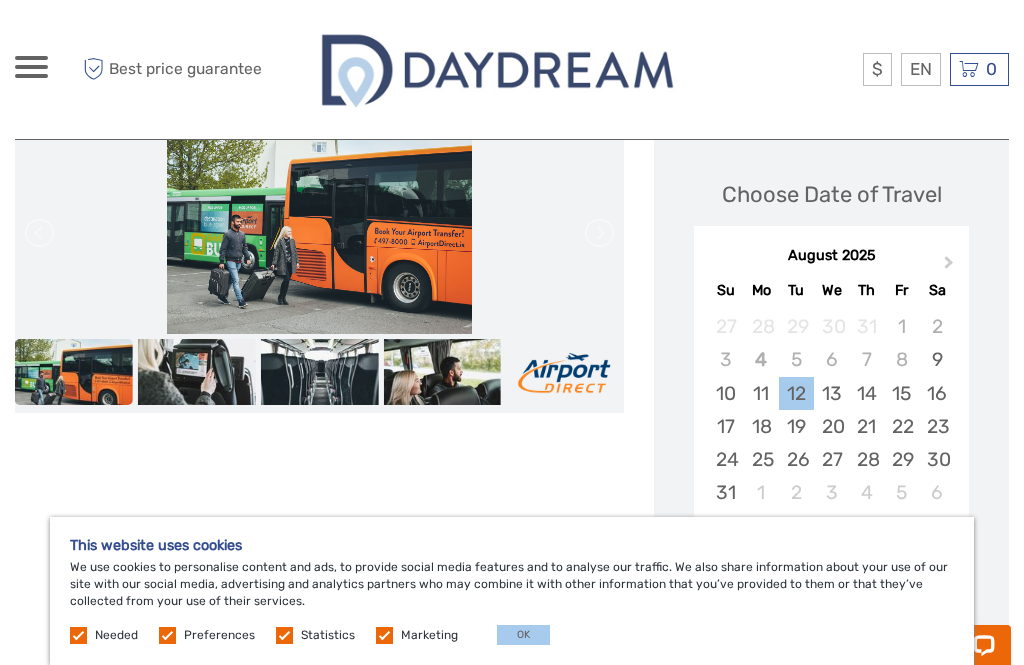 click at bounding box center (197, 372) 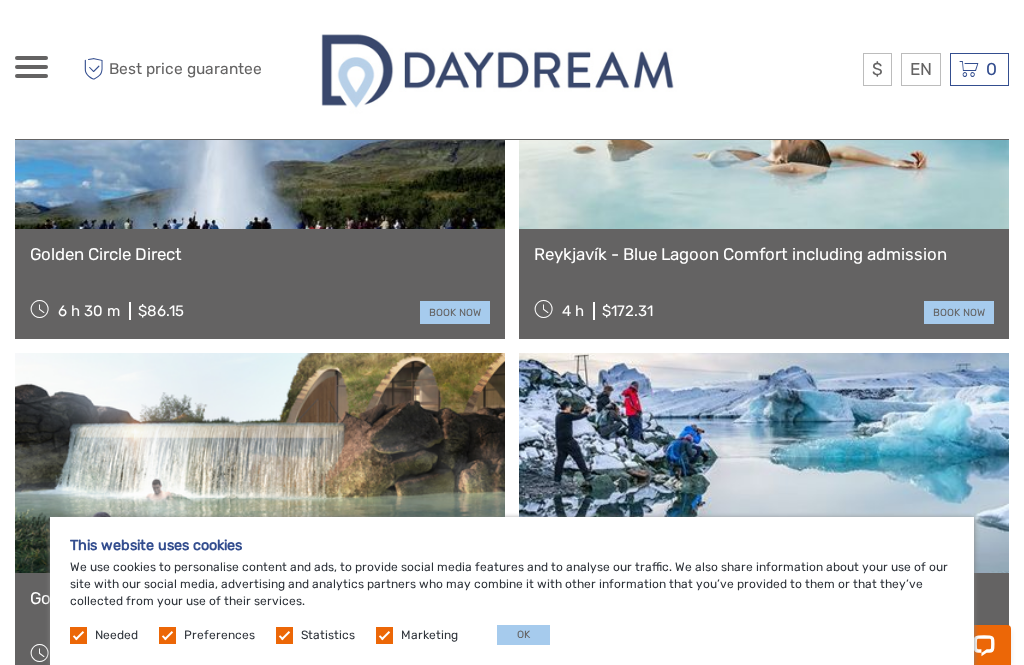 scroll, scrollTop: 2157, scrollLeft: 0, axis: vertical 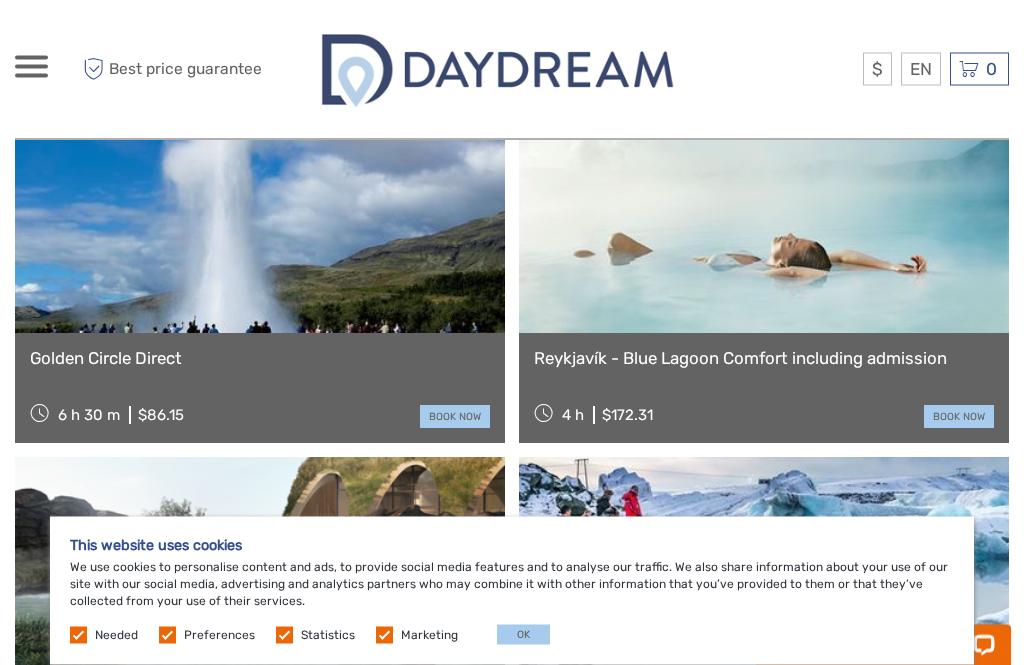 click at bounding box center [260, 224] 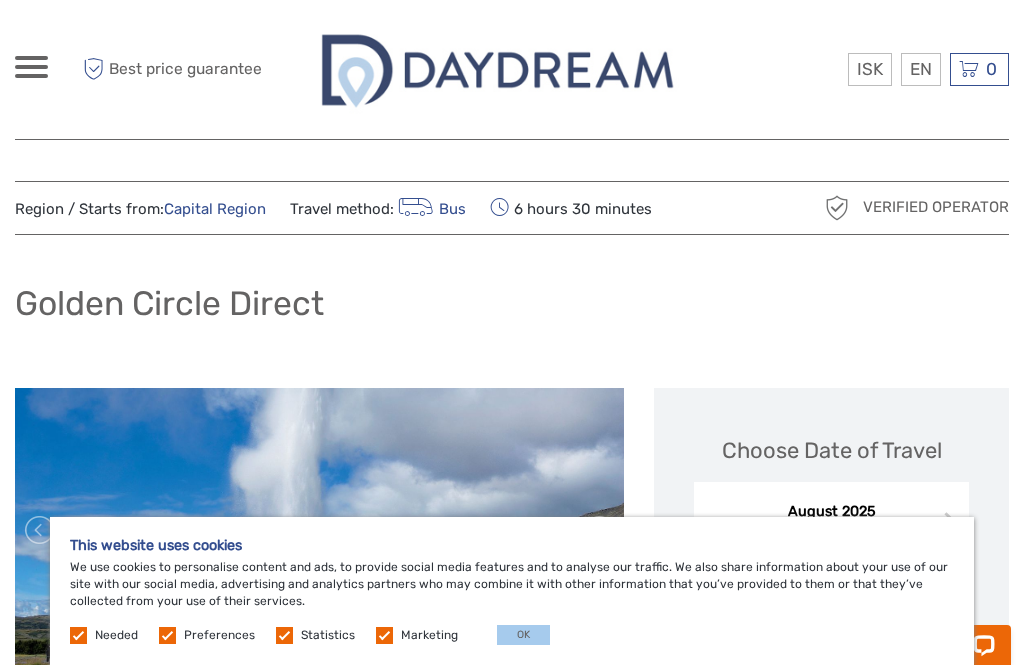 scroll, scrollTop: 73, scrollLeft: 0, axis: vertical 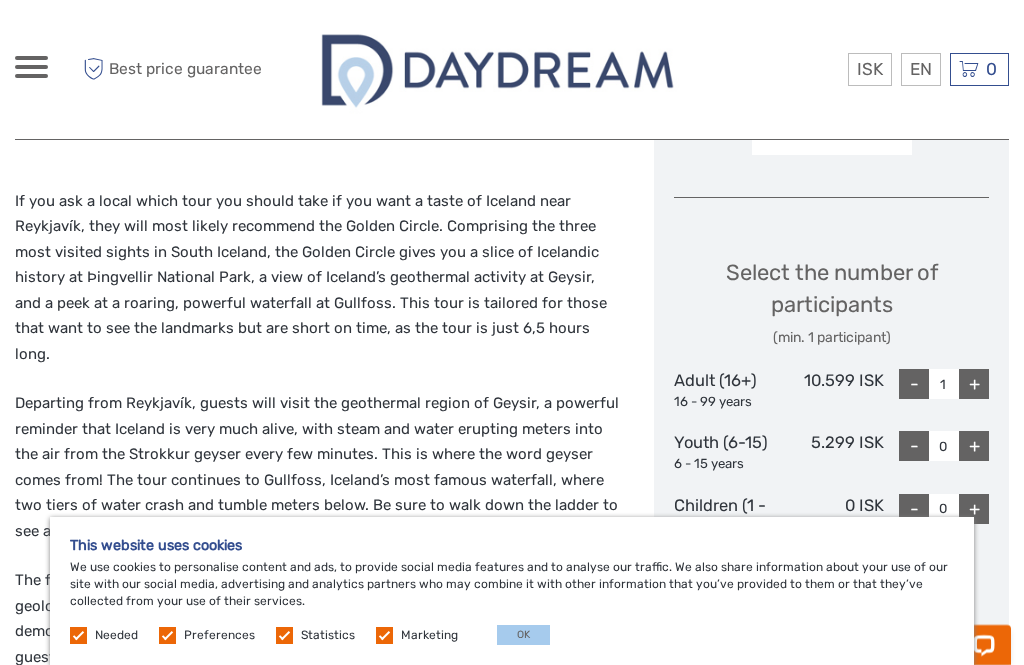 click on "$" at bounding box center [0, 0] 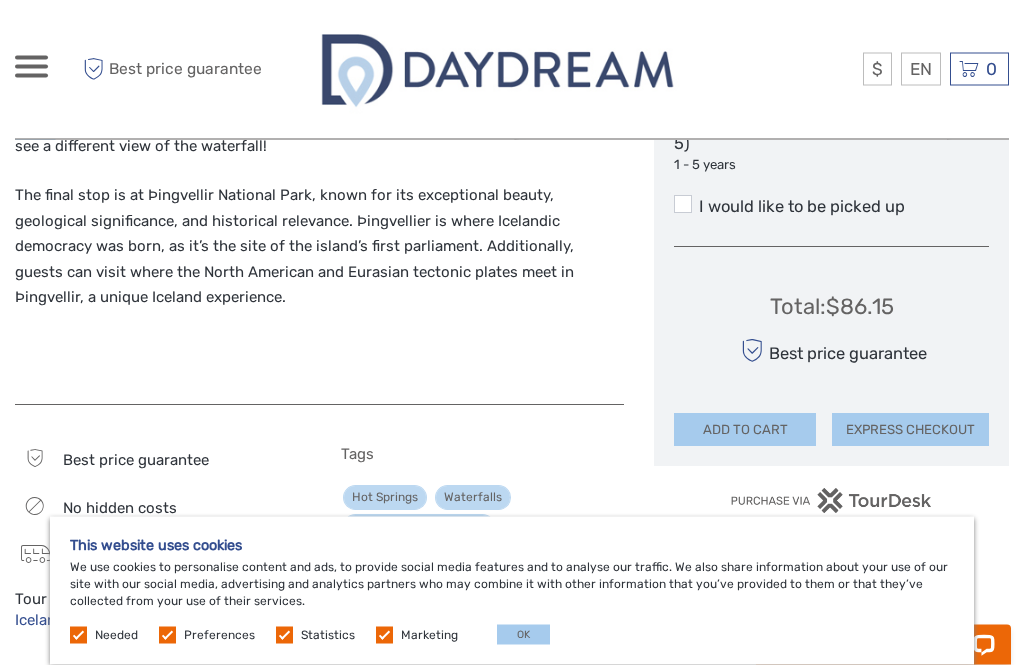scroll, scrollTop: 1153, scrollLeft: 0, axis: vertical 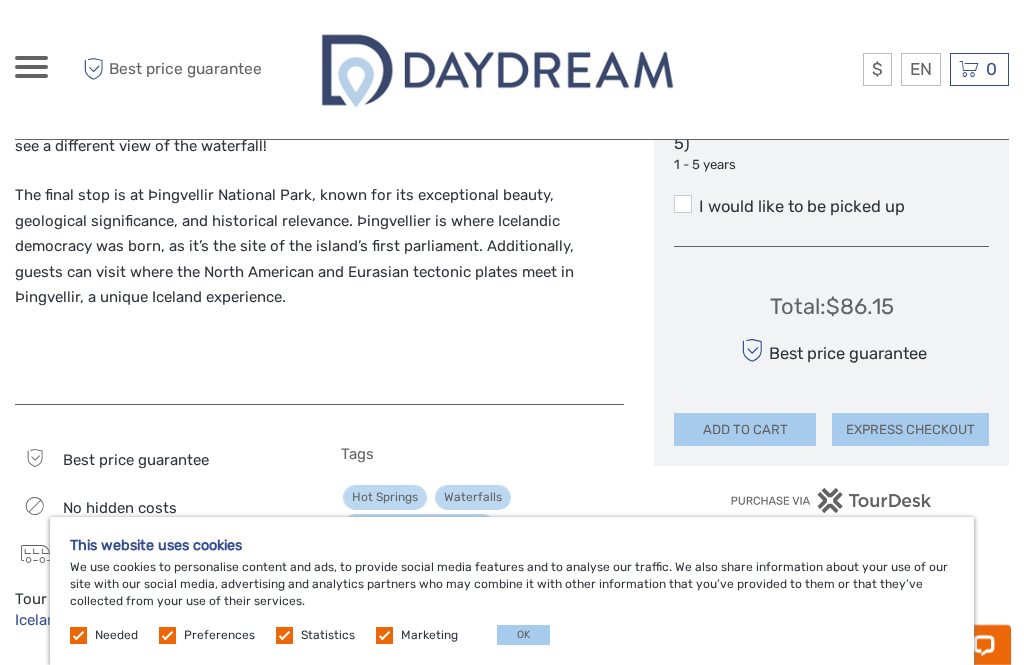 click at bounding box center (31, 67) 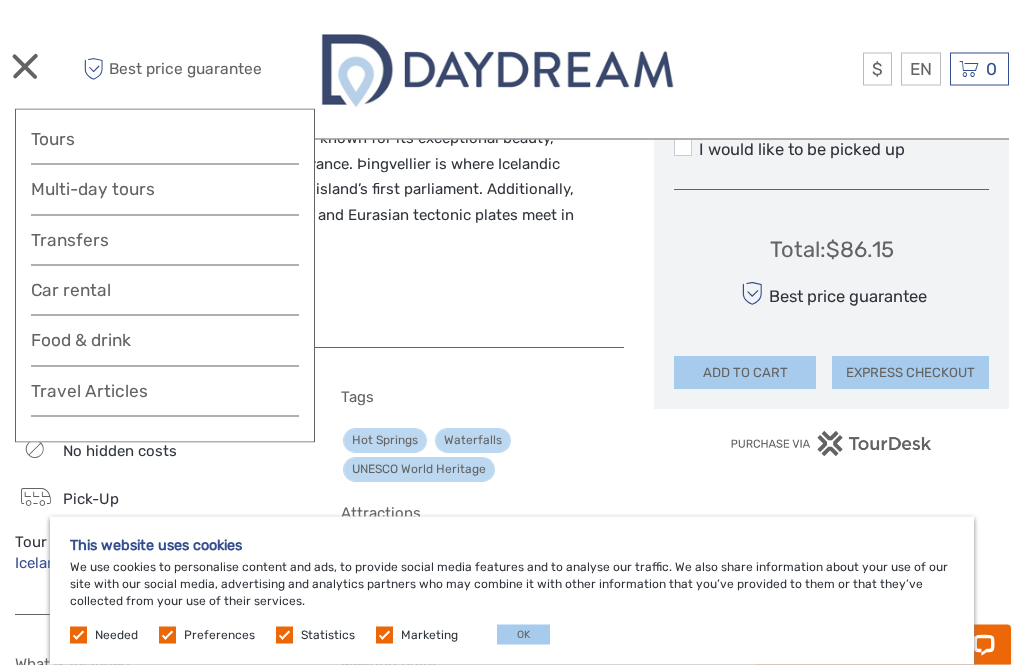 scroll, scrollTop: 1210, scrollLeft: 0, axis: vertical 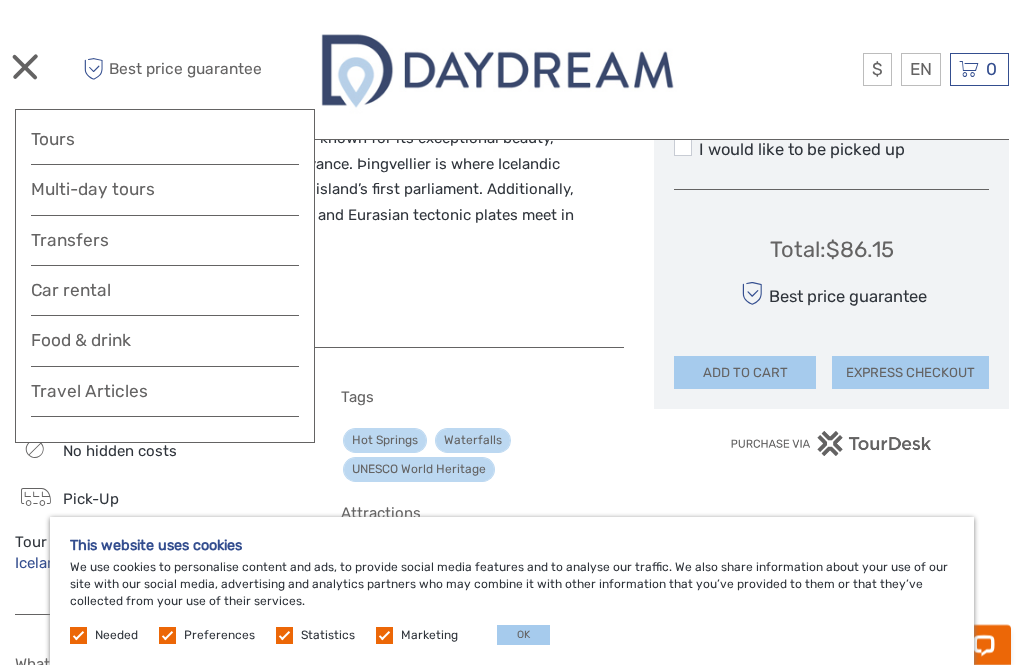 click on "Travel Articles" at bounding box center (165, 397) 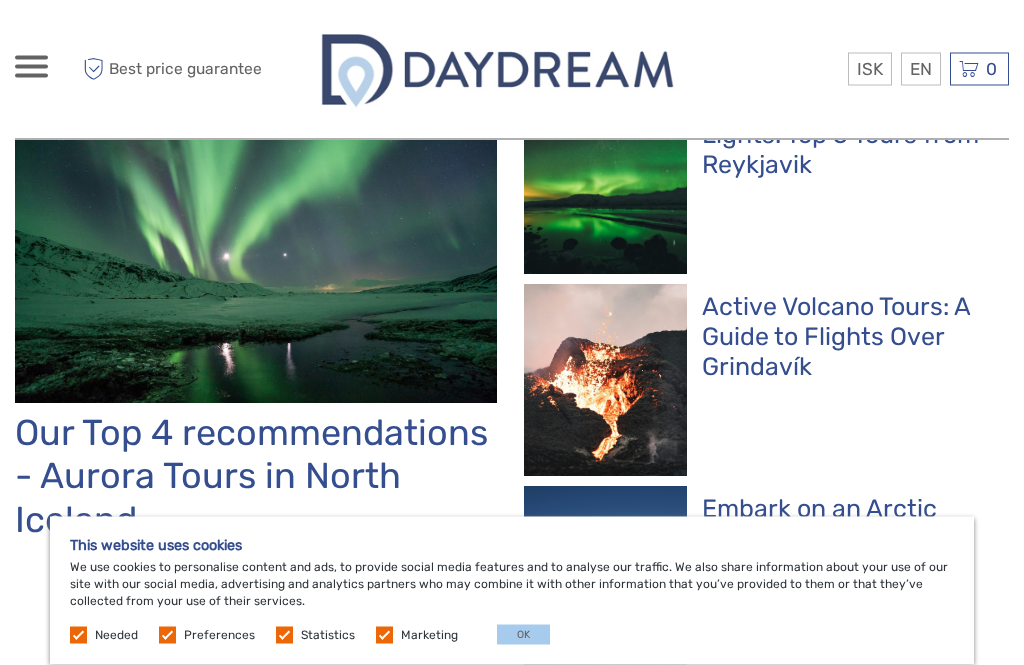 scroll, scrollTop: 193, scrollLeft: 0, axis: vertical 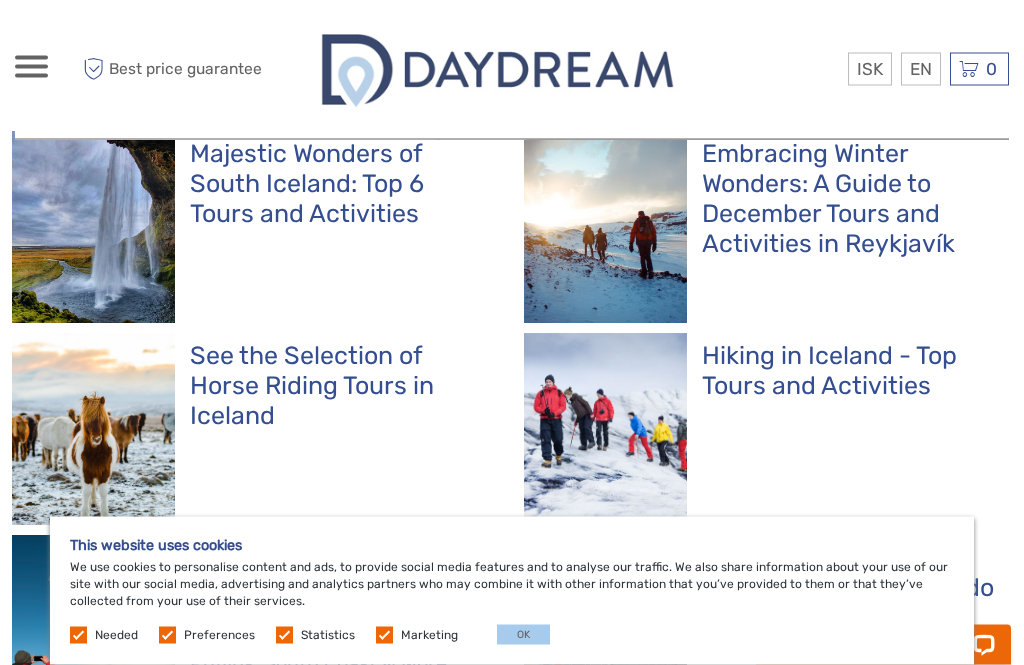 click on "ISK
ISK
€
$
£
EN
English
Español Deutsch
Tours
Multi-day tours
Transfers
Car rental
More
Food & drink
Travel Articles
Food & drink
Travel Articles
Best price guarantee
Best price guarantee
ISK
ISK
€
$
£
EN
English
Español Deutsch
0" at bounding box center [512, 951] 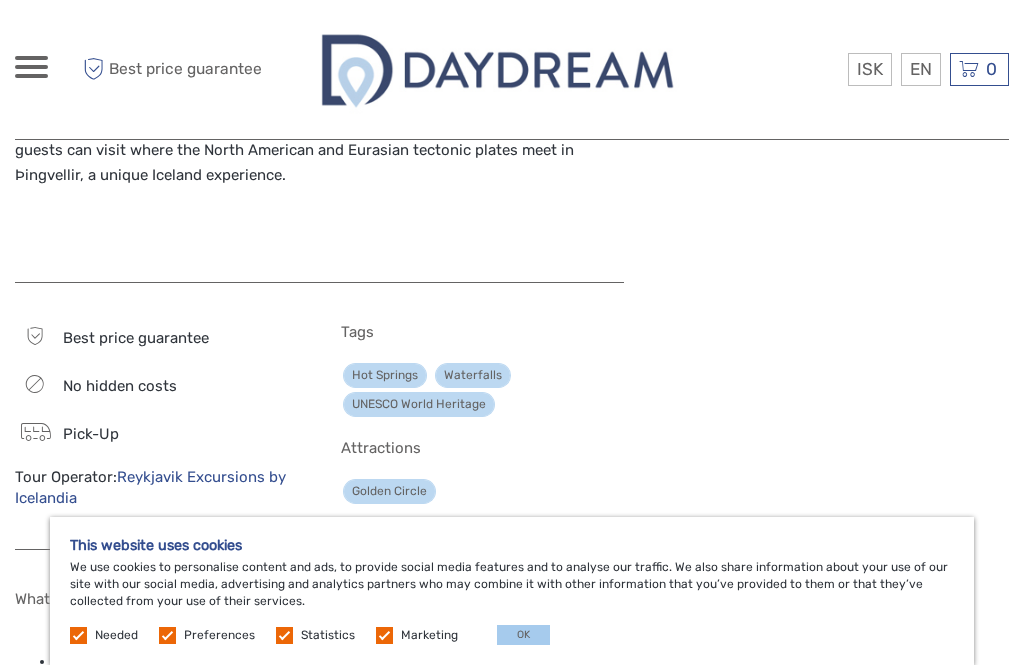 scroll, scrollTop: 1275, scrollLeft: 0, axis: vertical 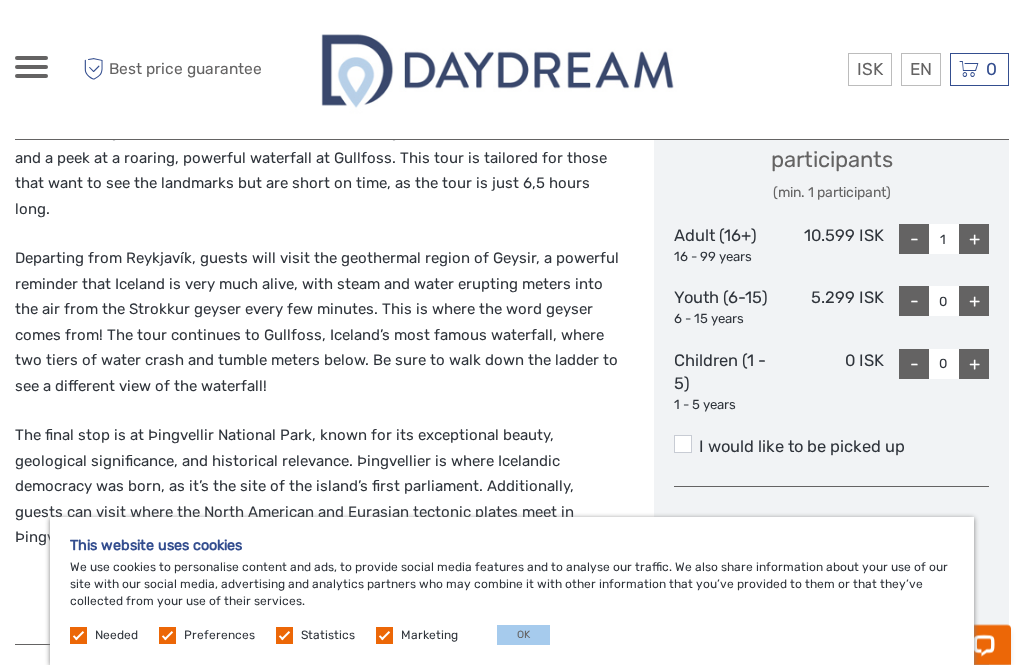 click on "$" at bounding box center (0, 0) 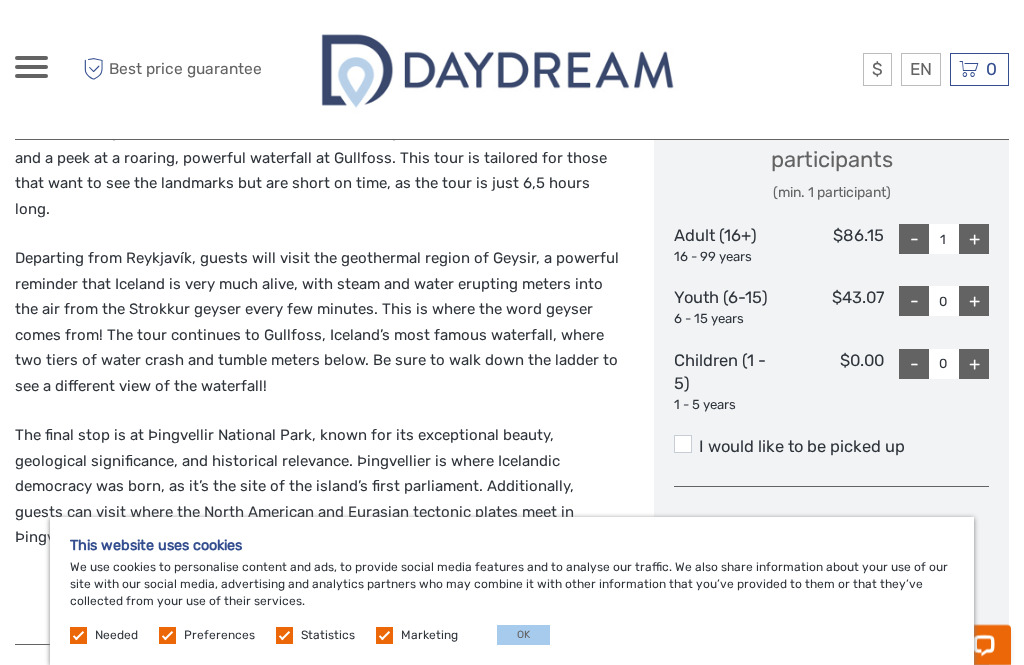 click on "I would like to be picked up" at bounding box center (831, 447) 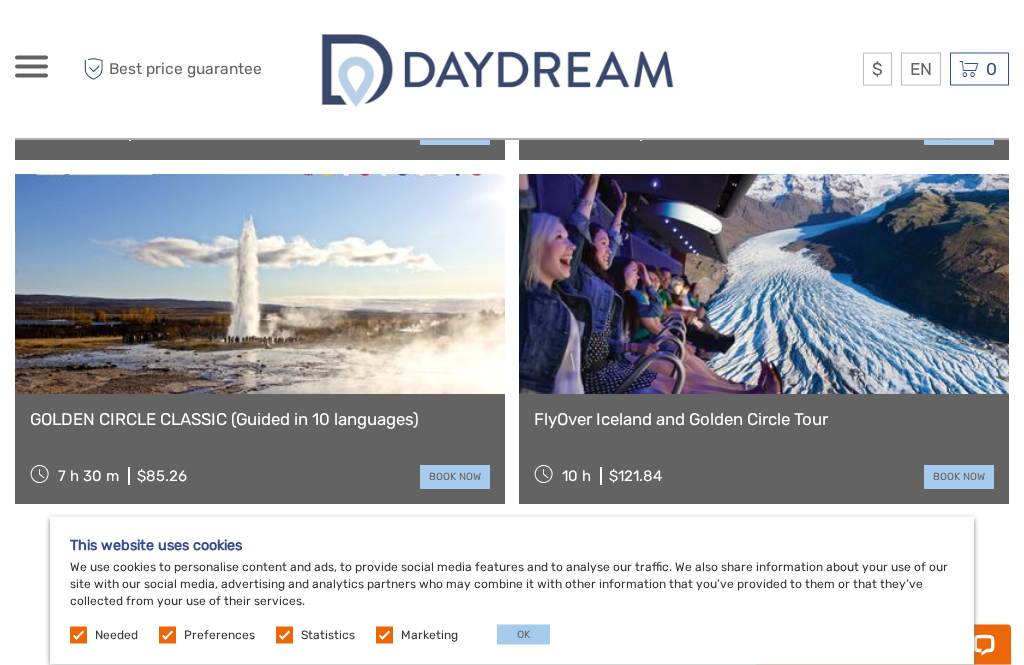 scroll, scrollTop: 2840, scrollLeft: 0, axis: vertical 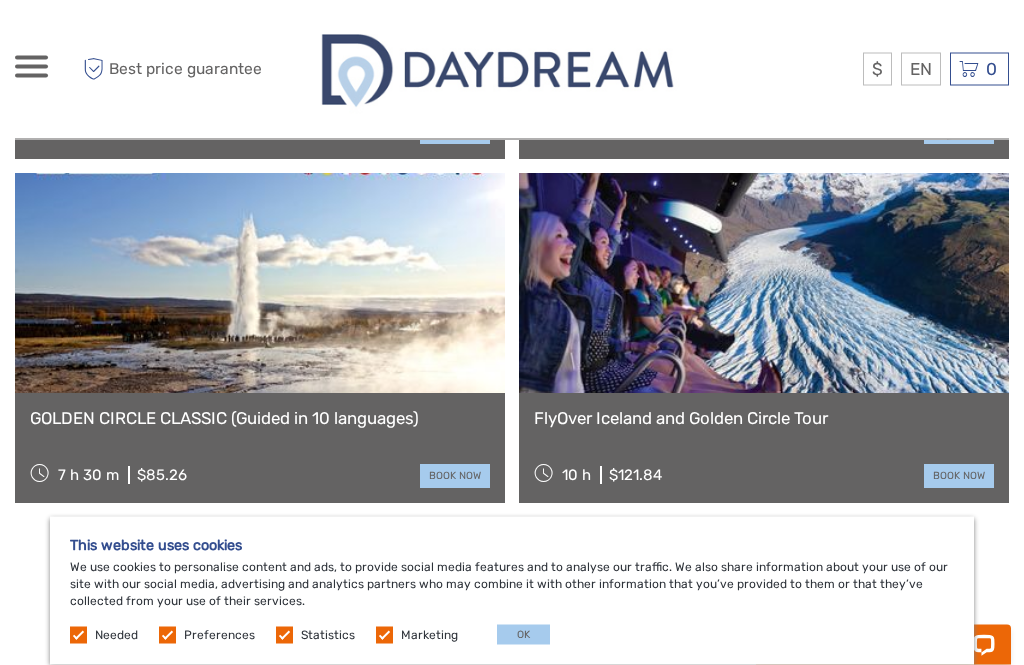 click at bounding box center [764, 284] 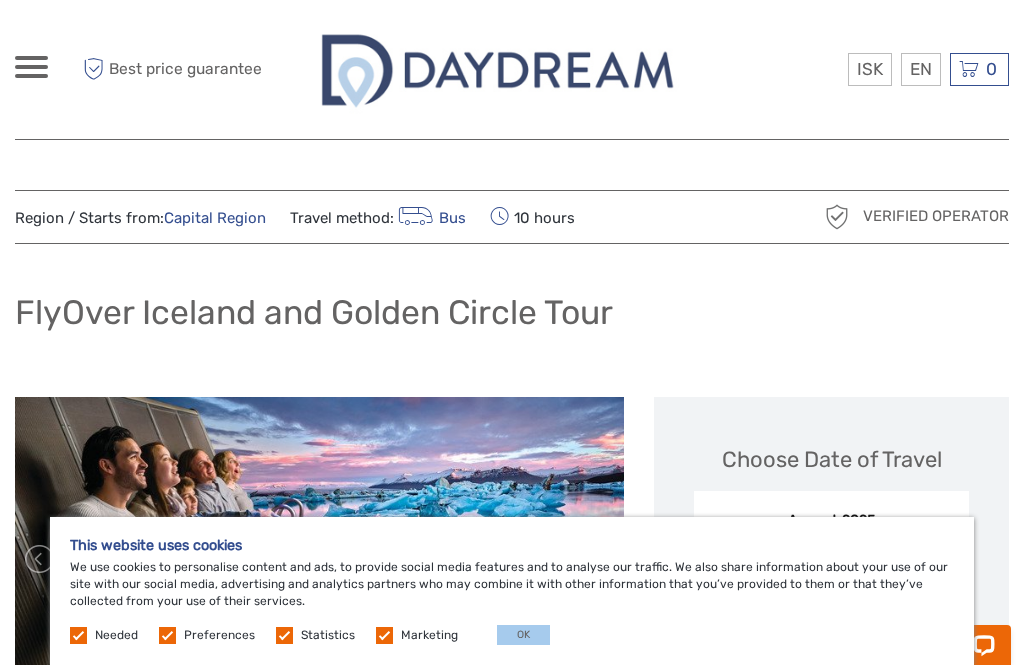 scroll, scrollTop: 0, scrollLeft: 0, axis: both 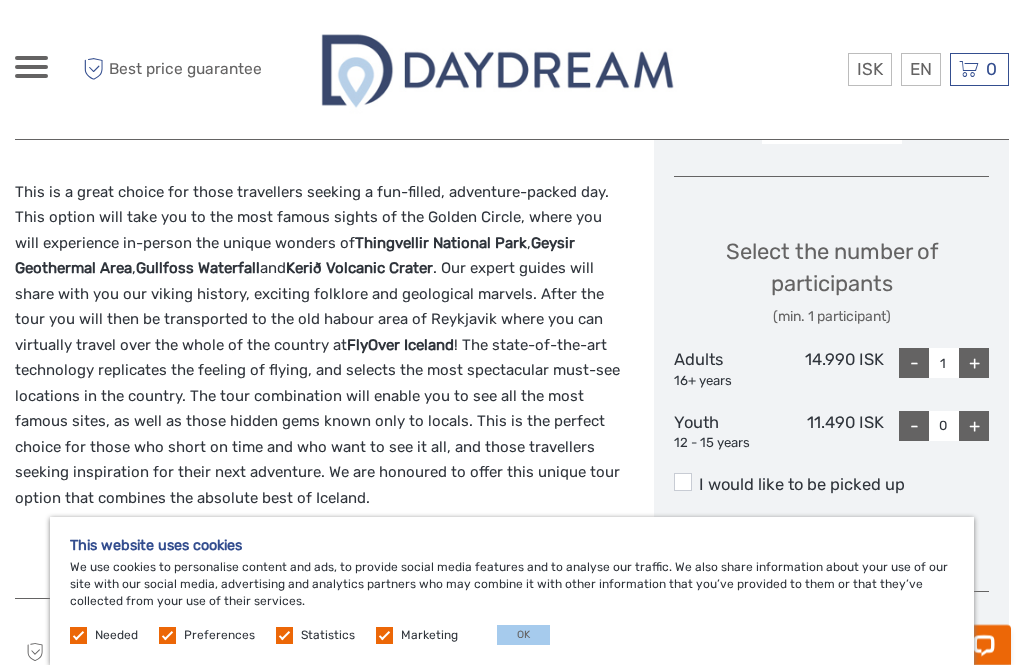 click on "$" at bounding box center (0, 0) 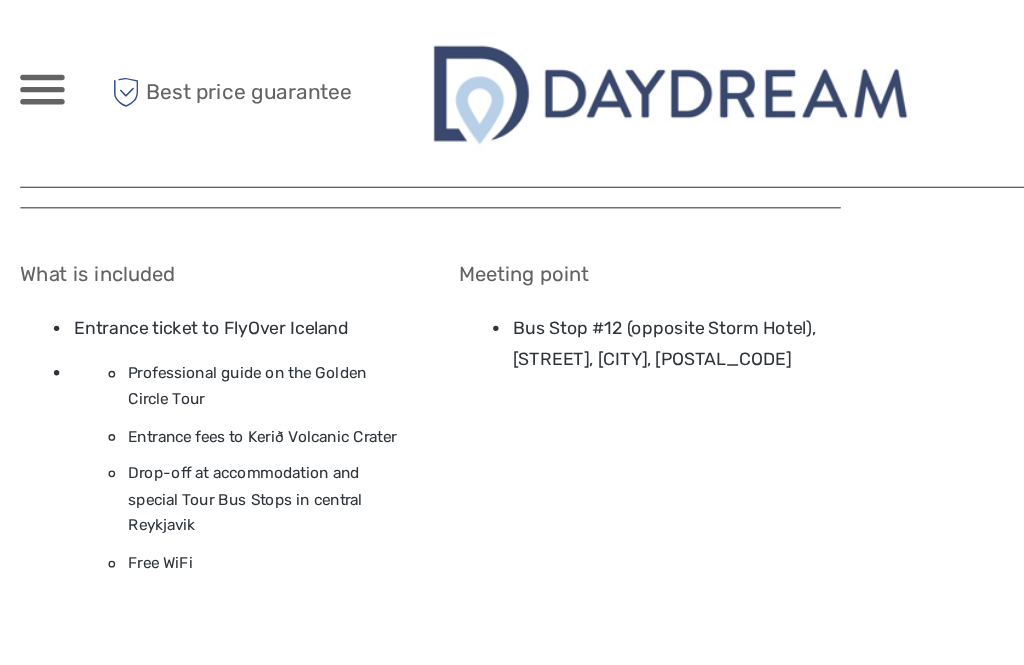 scroll, scrollTop: 1546, scrollLeft: 0, axis: vertical 